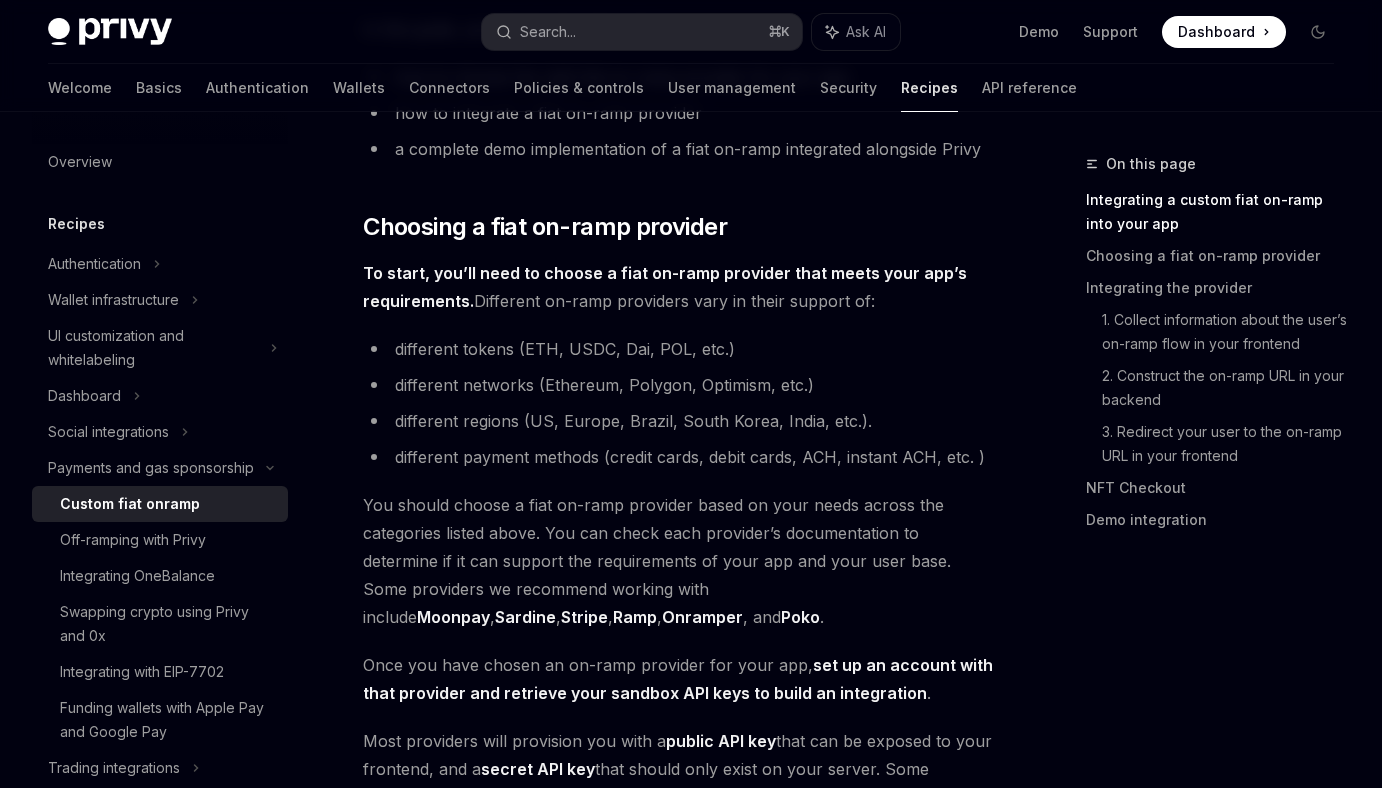 scroll, scrollTop: 525, scrollLeft: 0, axis: vertical 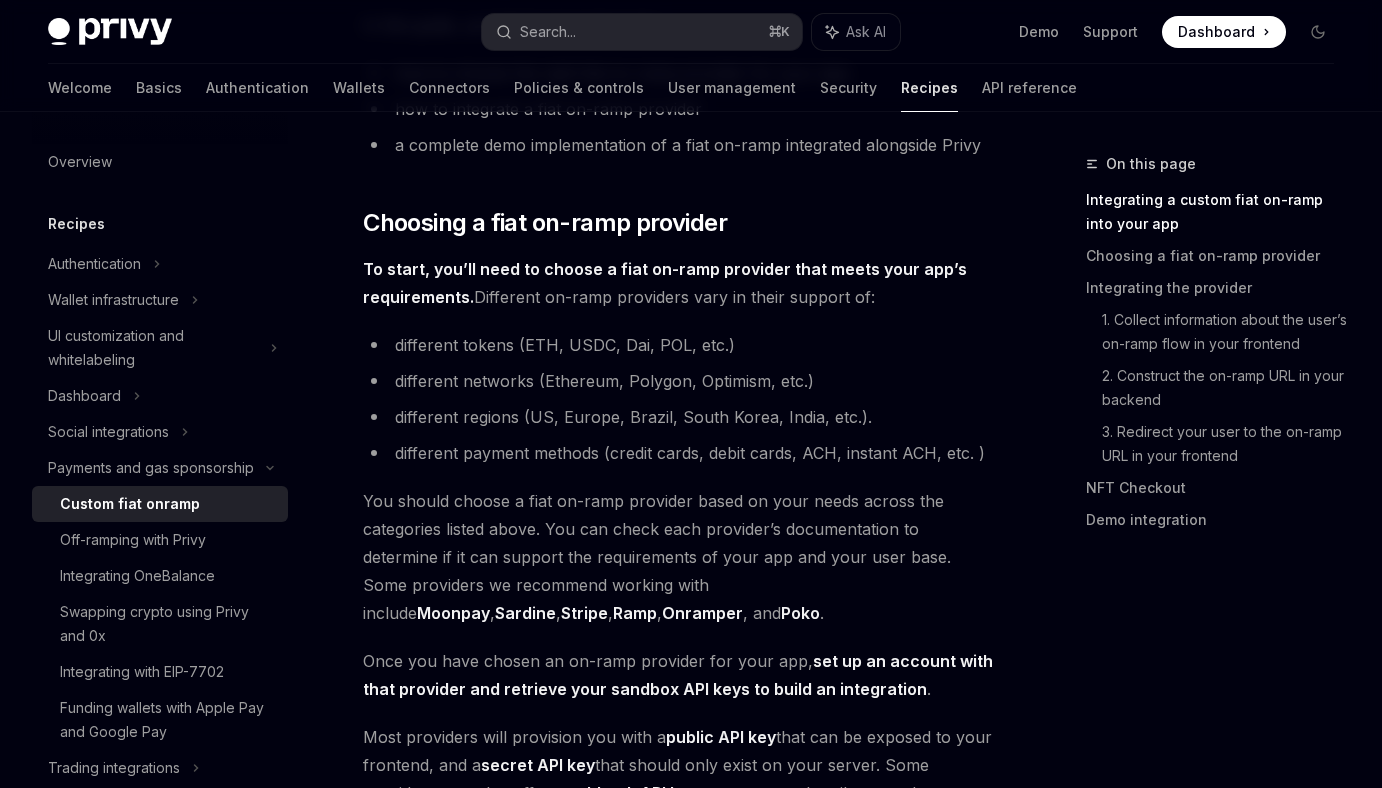 click on "You should choose a fiat on-ramp provider based on your needs across the categories listed above. You can check each provider’s documentation to determine if it can support the requirements of your app and your user base. Some providers we recommend working with include  Moonpay ,  Sardine ,  Stripe ,  Ramp ,  Onramper , and  Poko ." at bounding box center (678, 557) 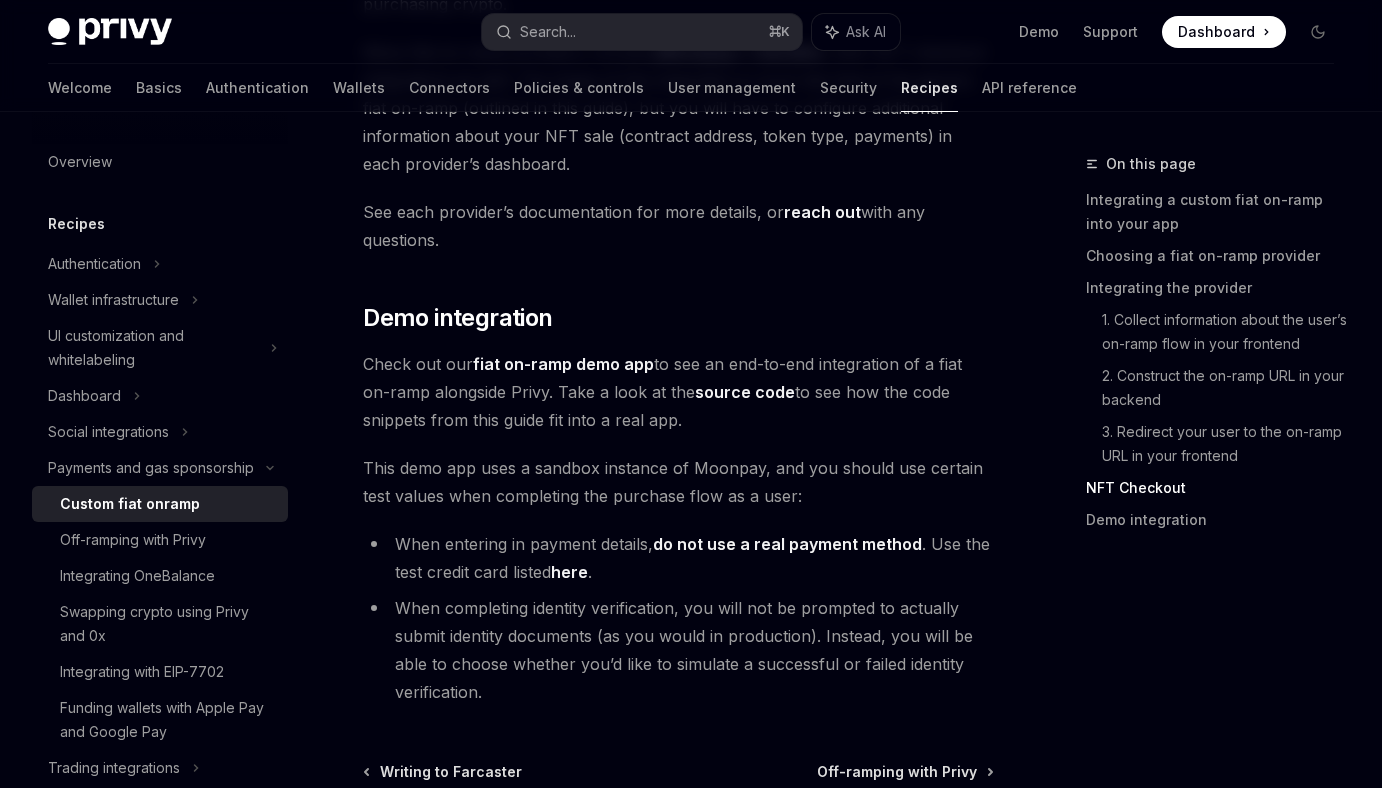 scroll, scrollTop: 7643, scrollLeft: 0, axis: vertical 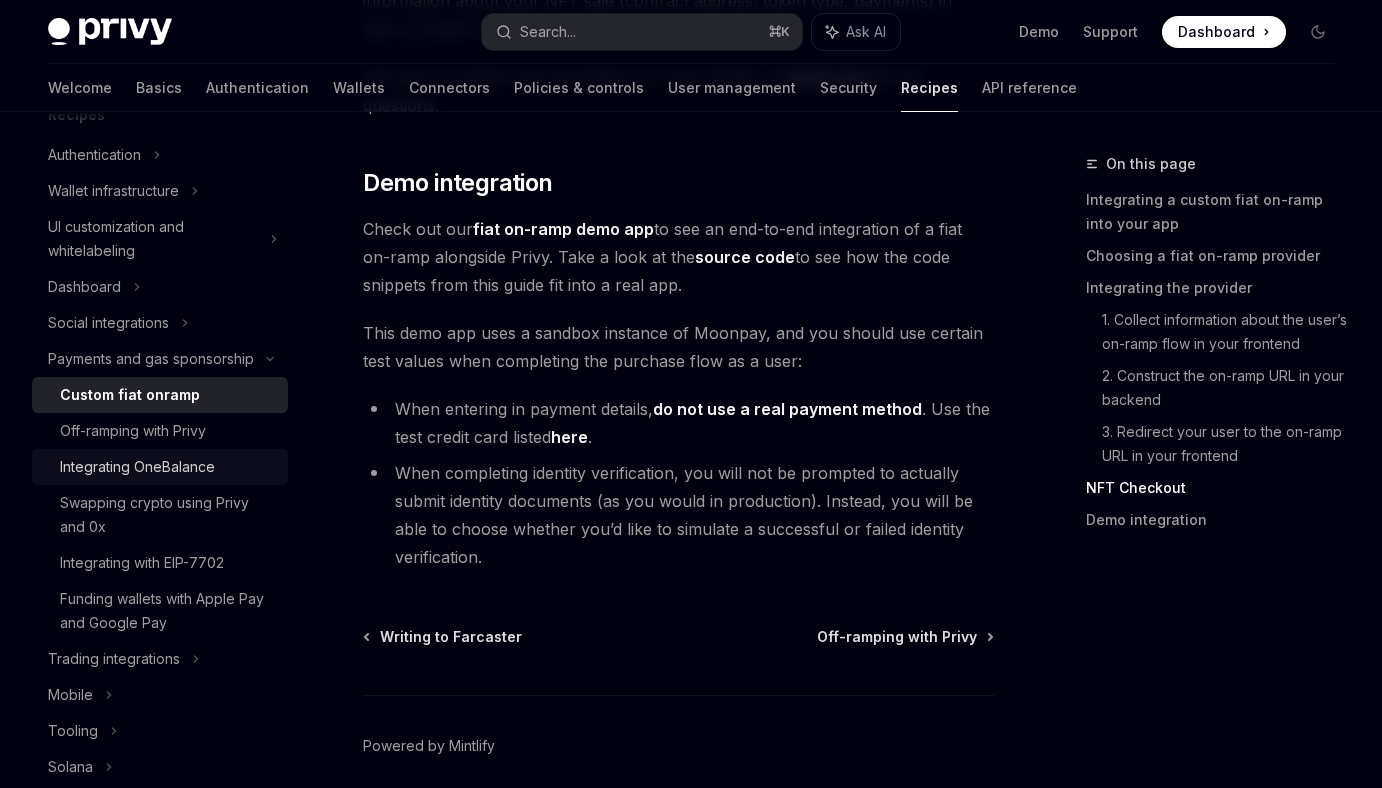 click on "Integrating OneBalance" at bounding box center [137, 467] 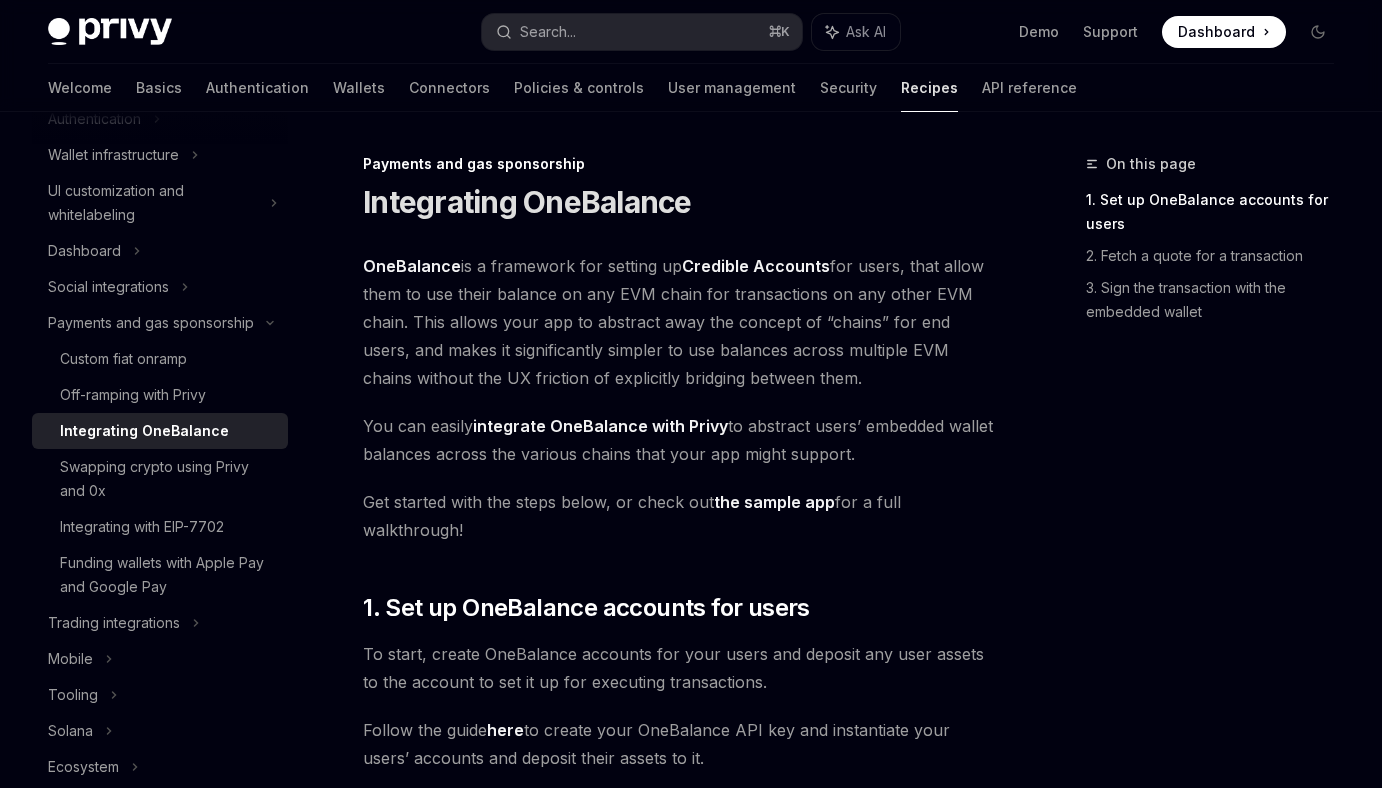 scroll, scrollTop: 147, scrollLeft: 0, axis: vertical 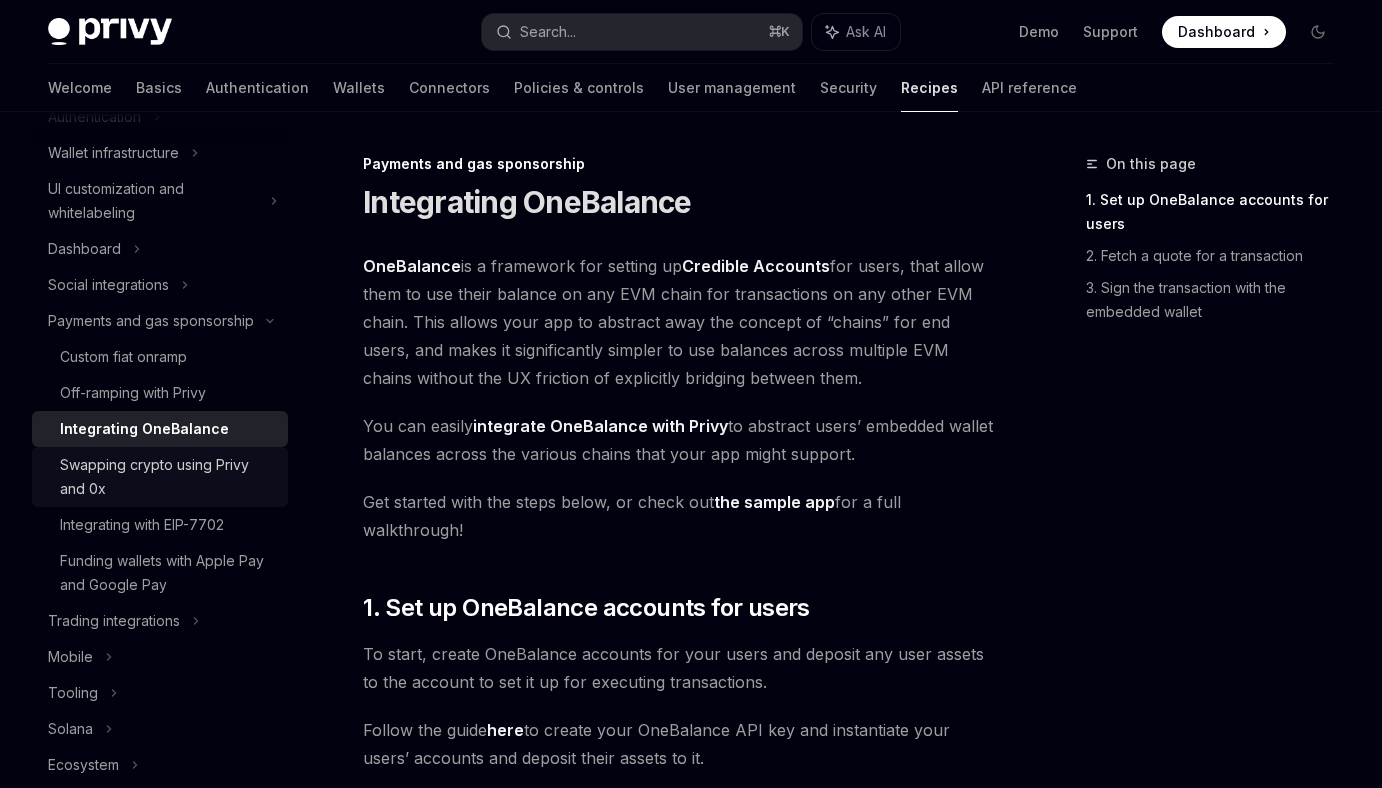 click on "Swapping crypto using Privy and 0x" at bounding box center (168, 477) 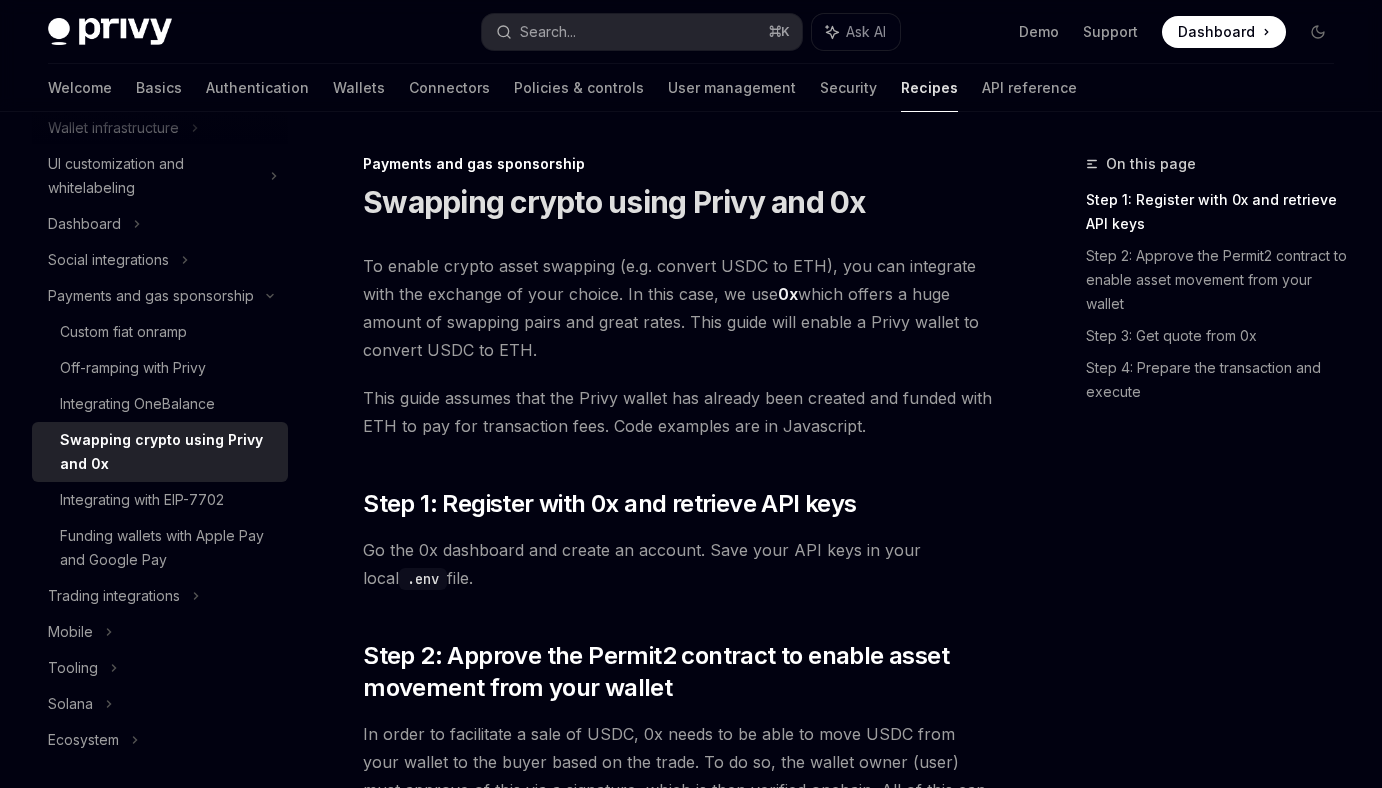 scroll, scrollTop: 182, scrollLeft: 0, axis: vertical 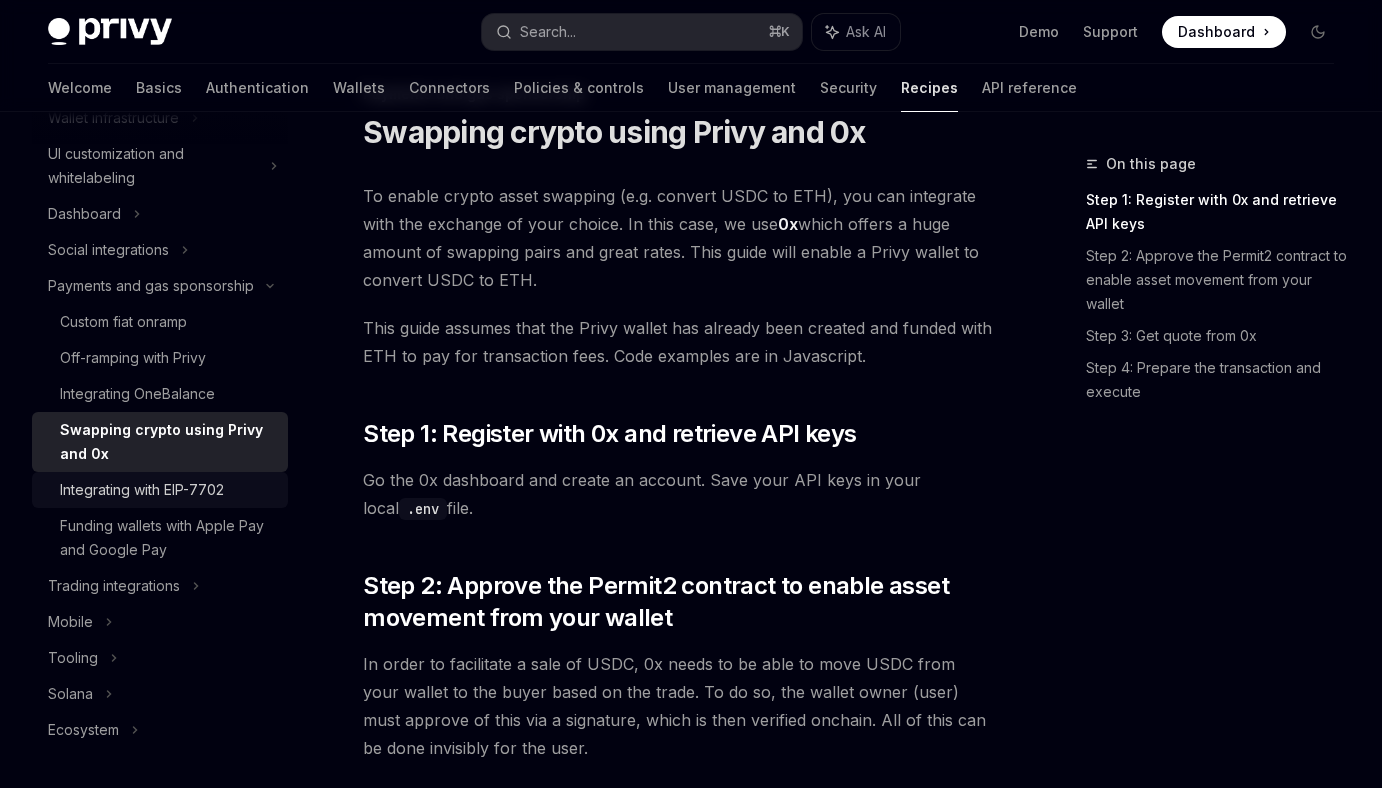 click on "Integrating with EIP-7702" at bounding box center (142, 490) 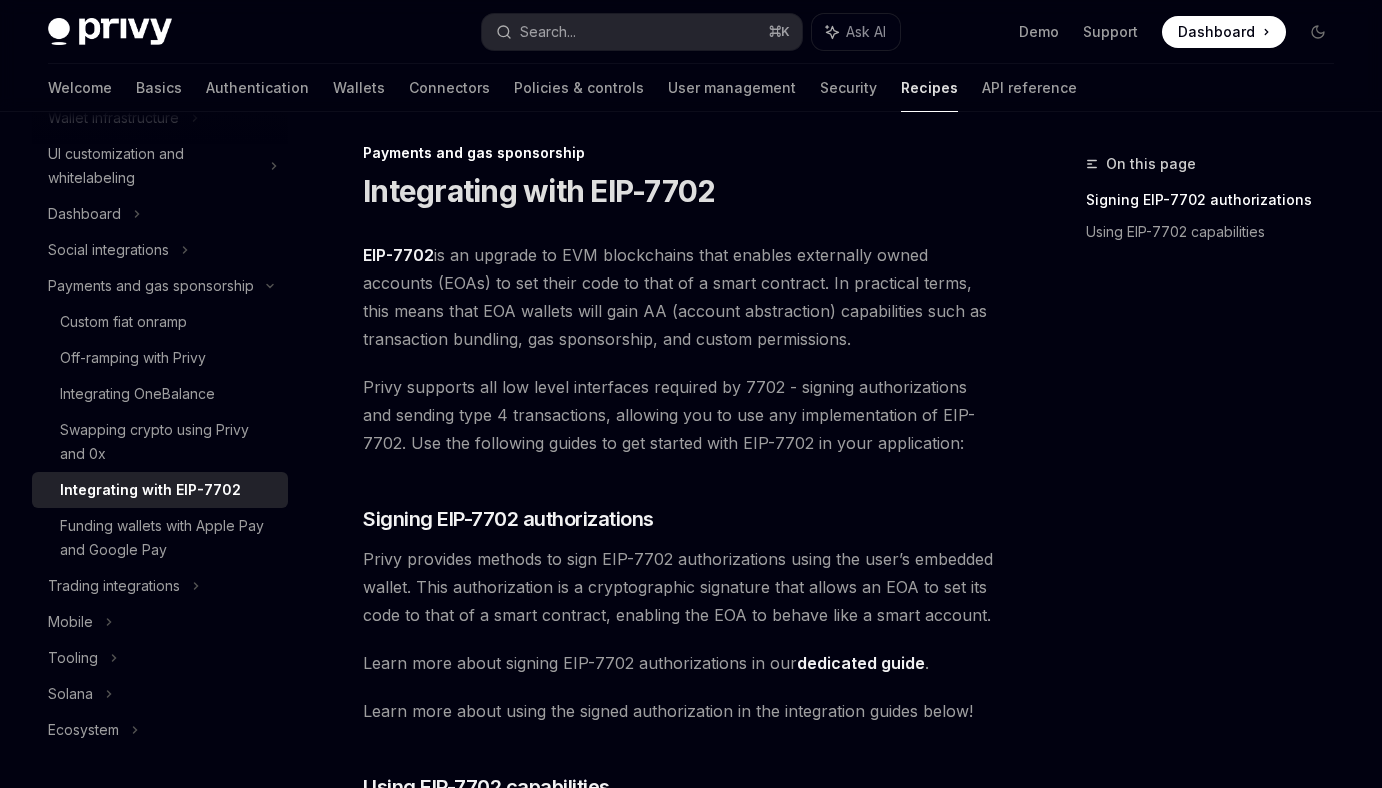 scroll, scrollTop: 23, scrollLeft: 0, axis: vertical 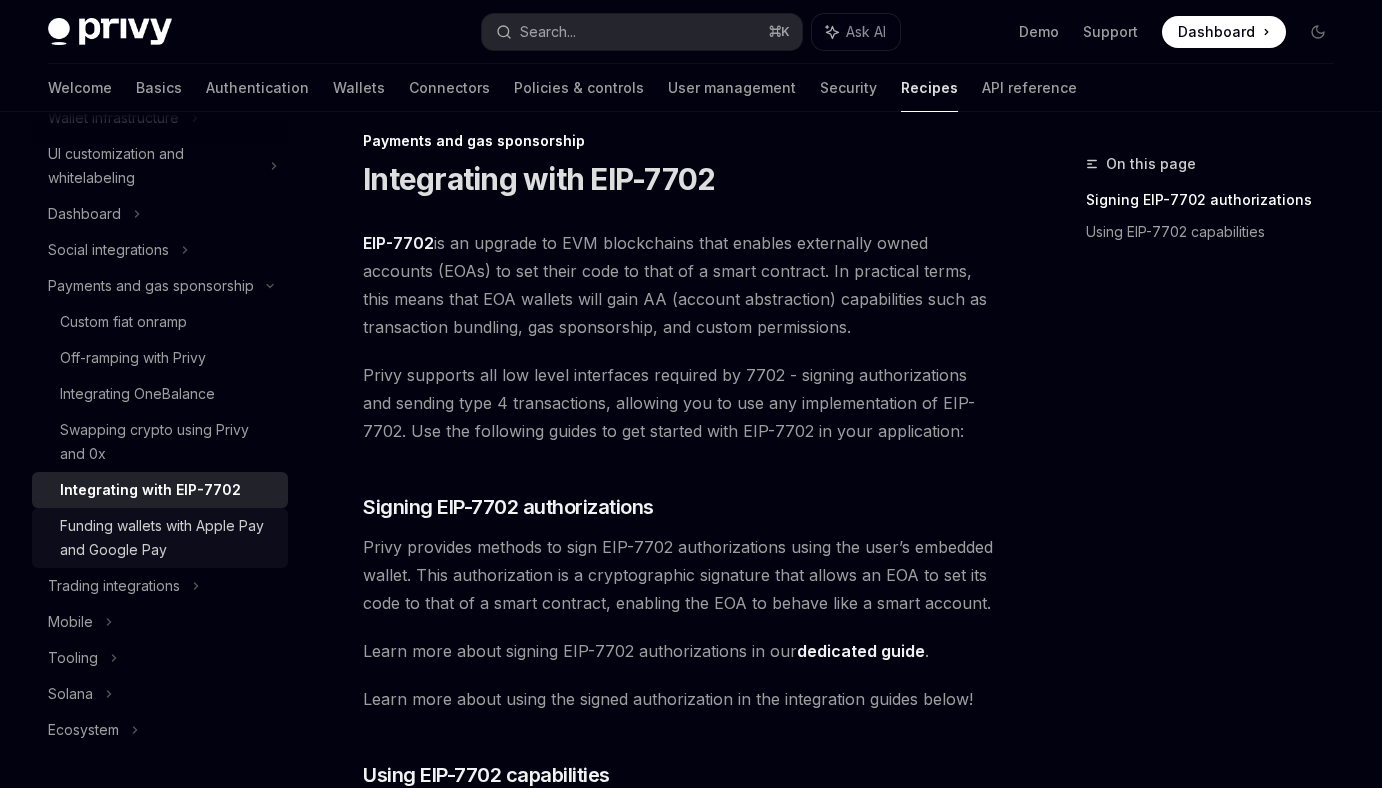 click on "Funding wallets with Apple Pay and Google Pay" at bounding box center (168, 538) 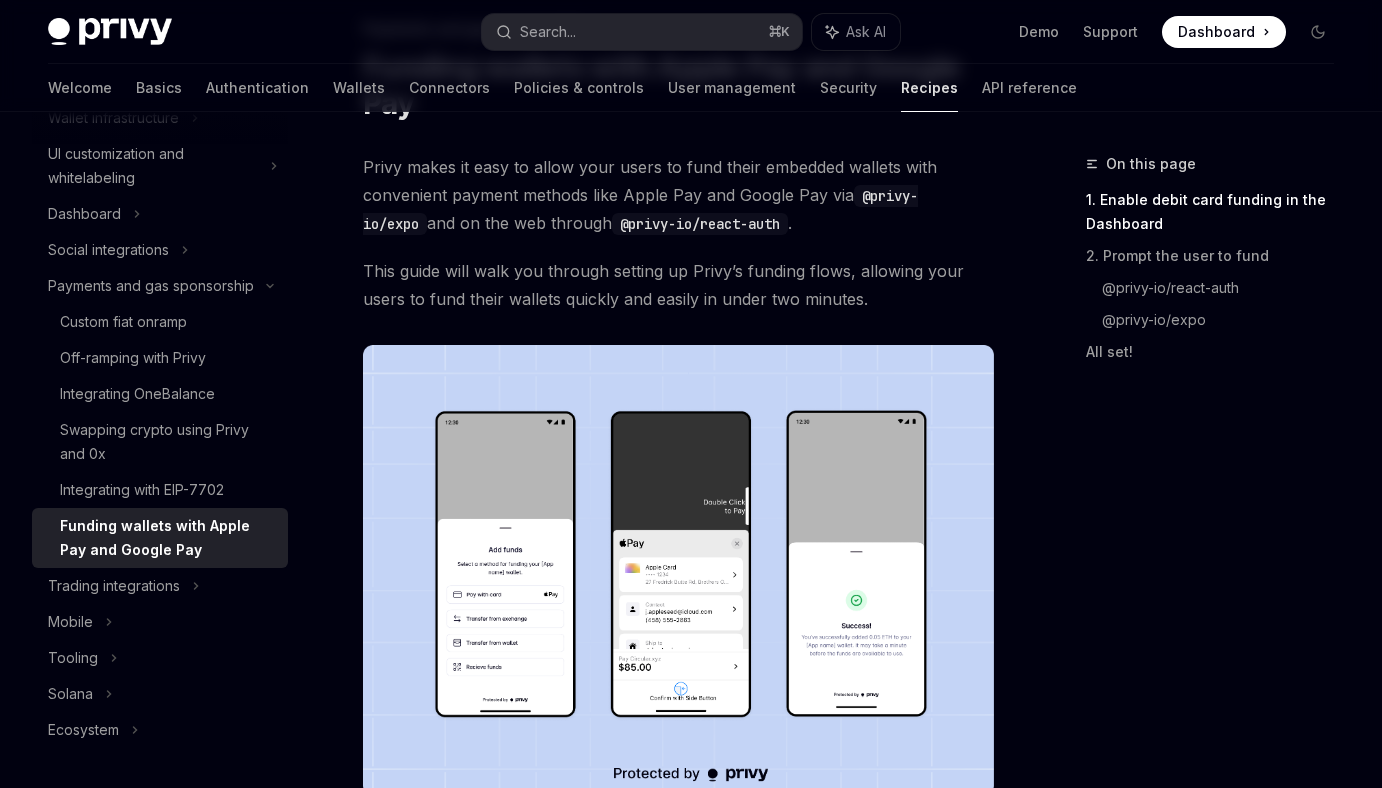 scroll, scrollTop: 143, scrollLeft: 0, axis: vertical 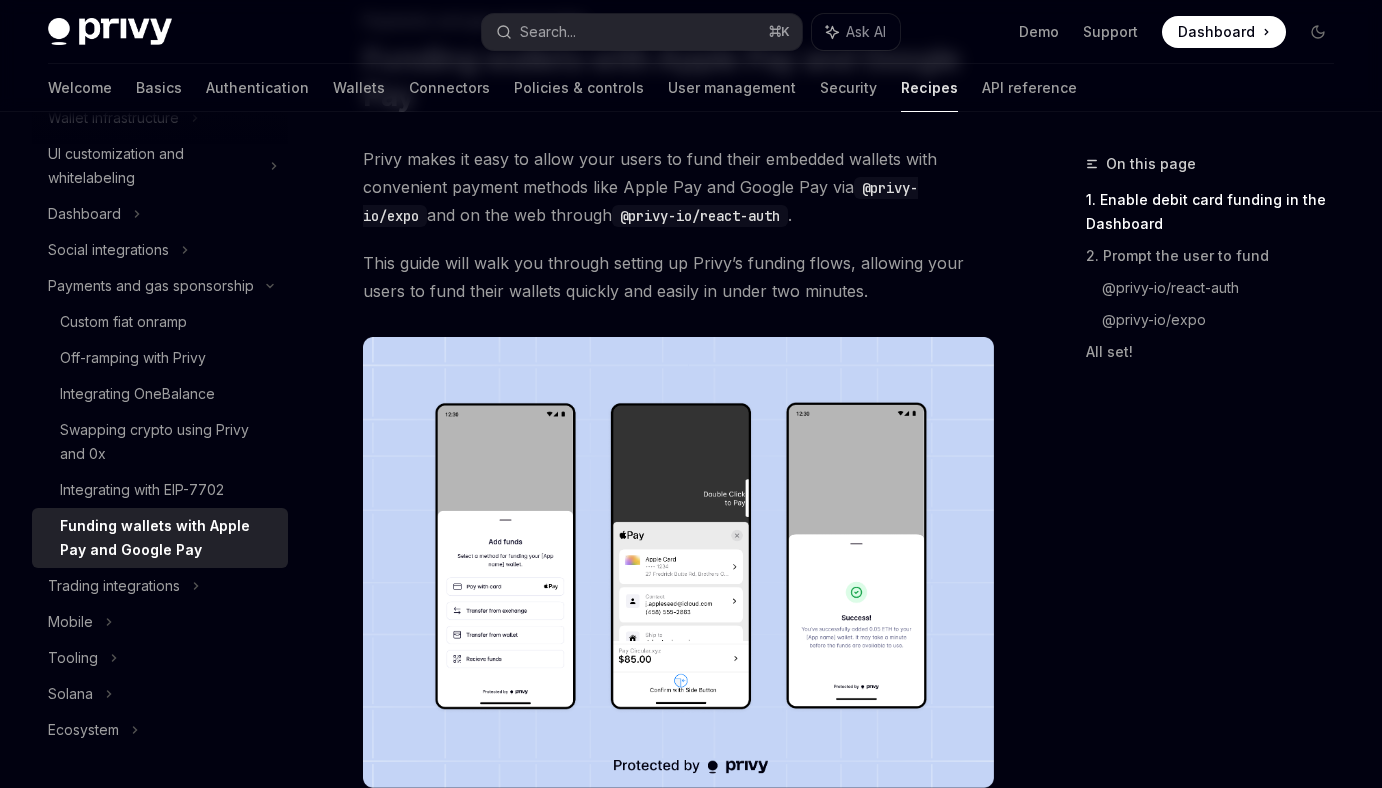 click at bounding box center [678, 562] 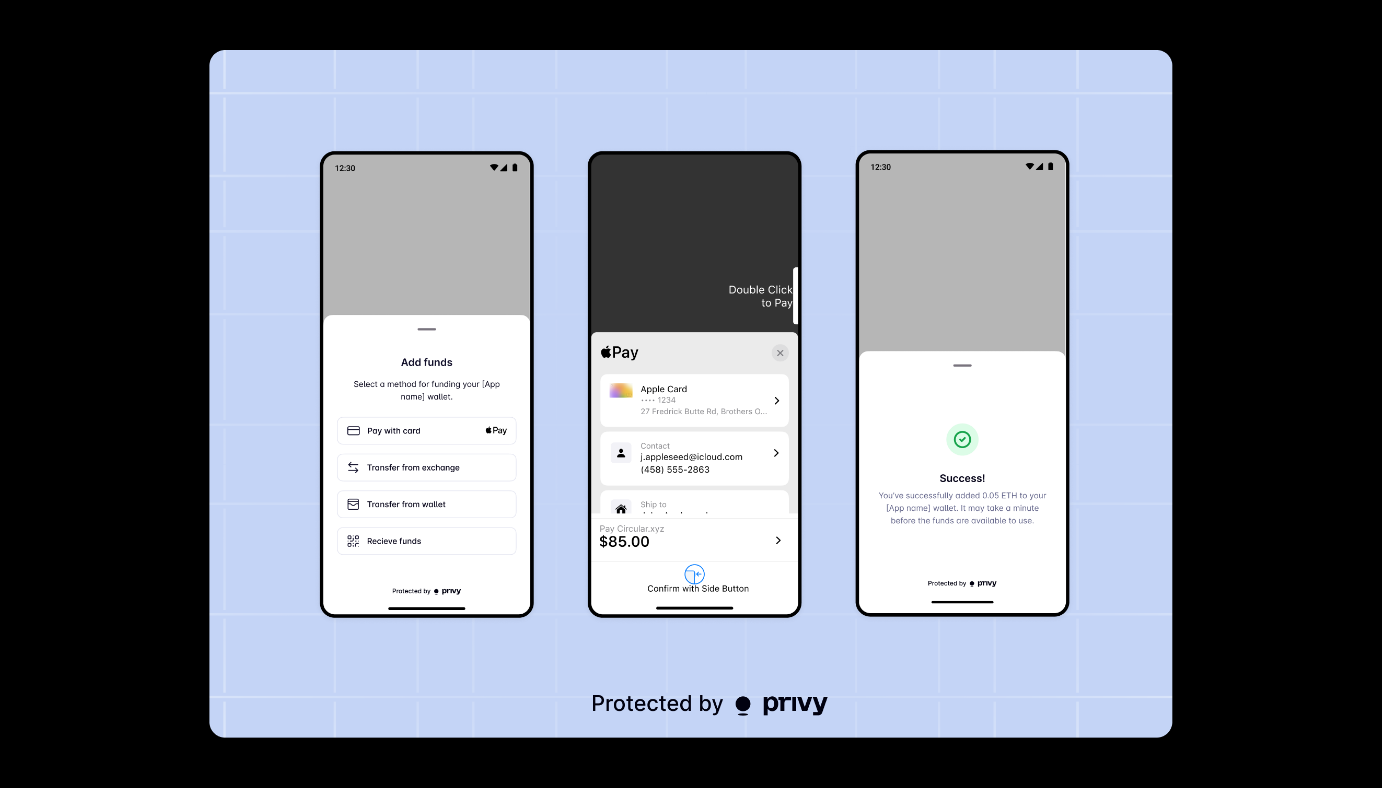 click at bounding box center (691, 394) 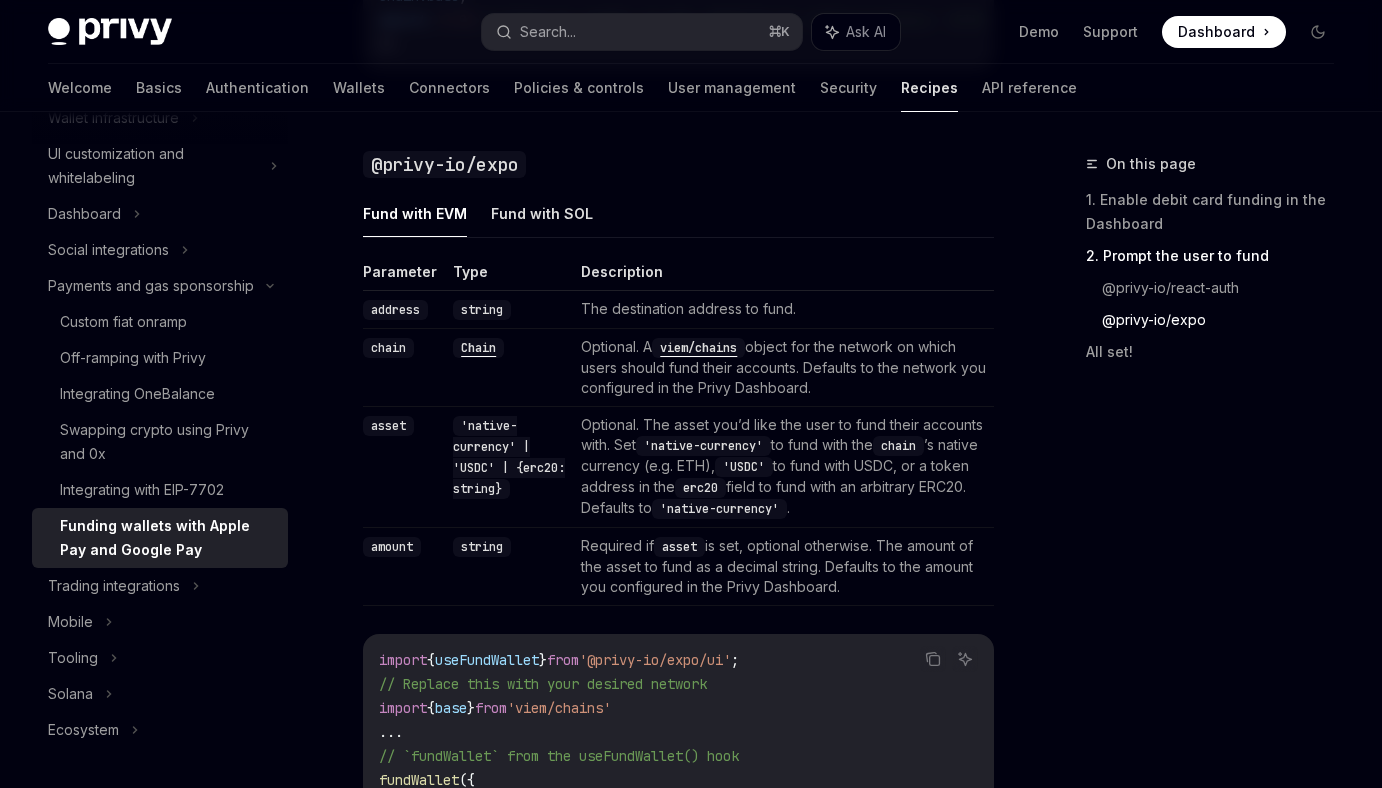scroll, scrollTop: 1951, scrollLeft: 0, axis: vertical 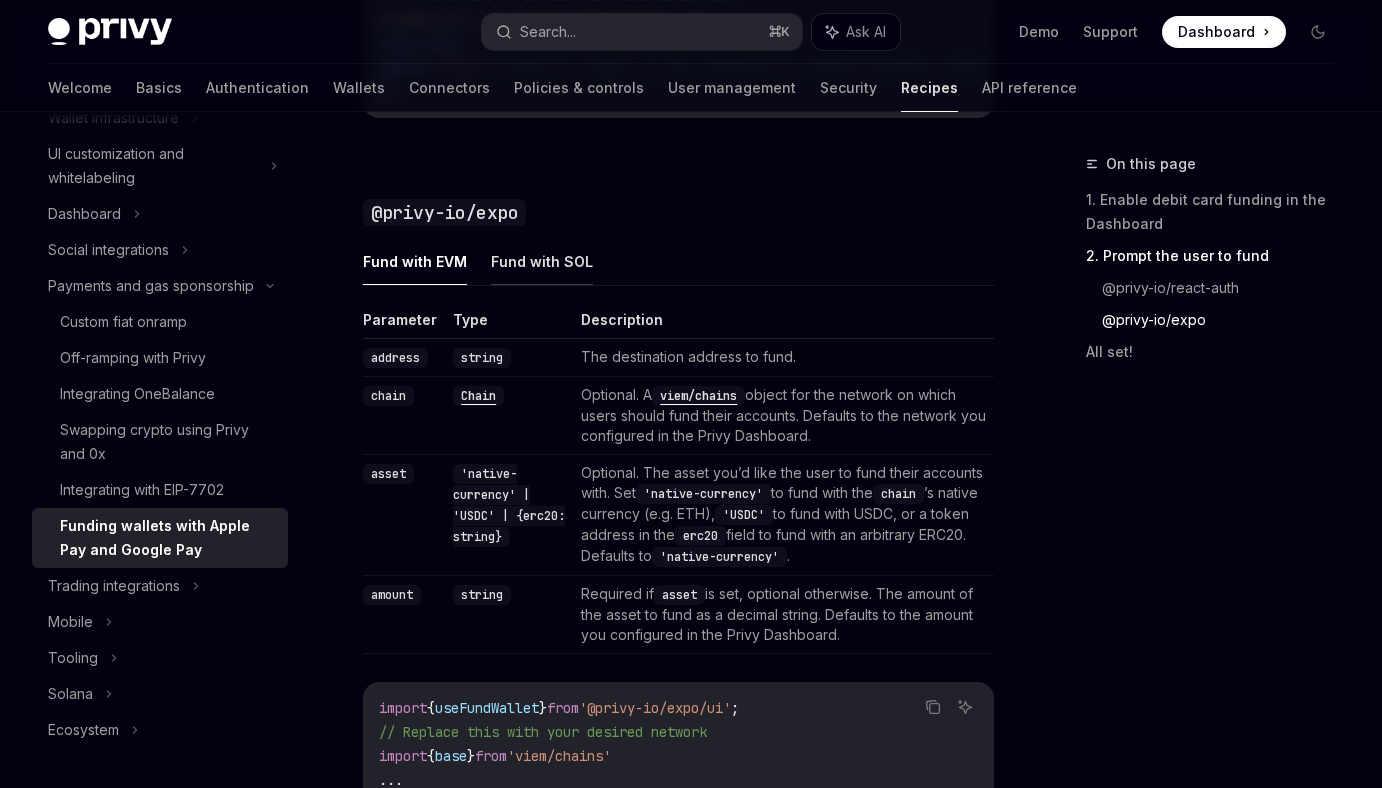 click on "Fund with SOL" at bounding box center [542, -509] 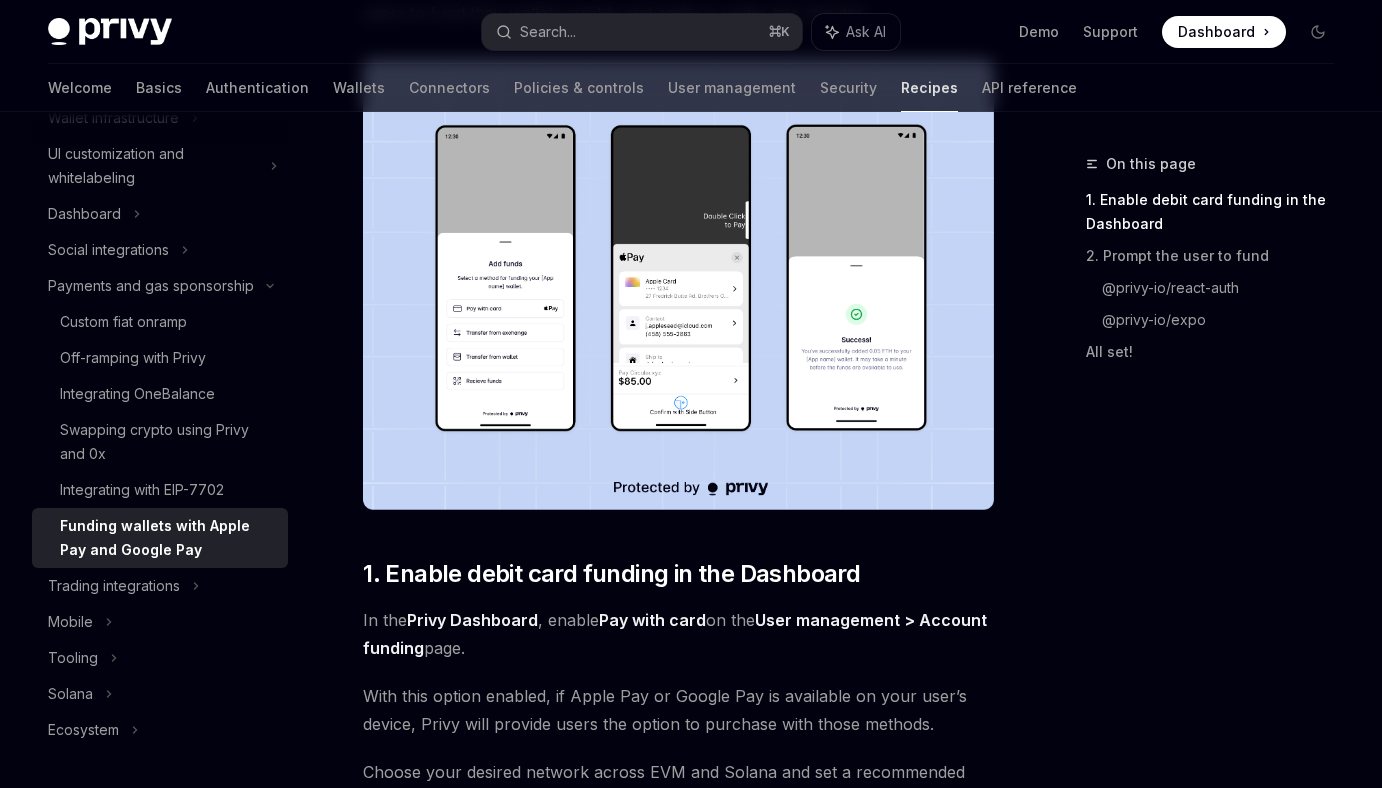 scroll, scrollTop: 425, scrollLeft: 0, axis: vertical 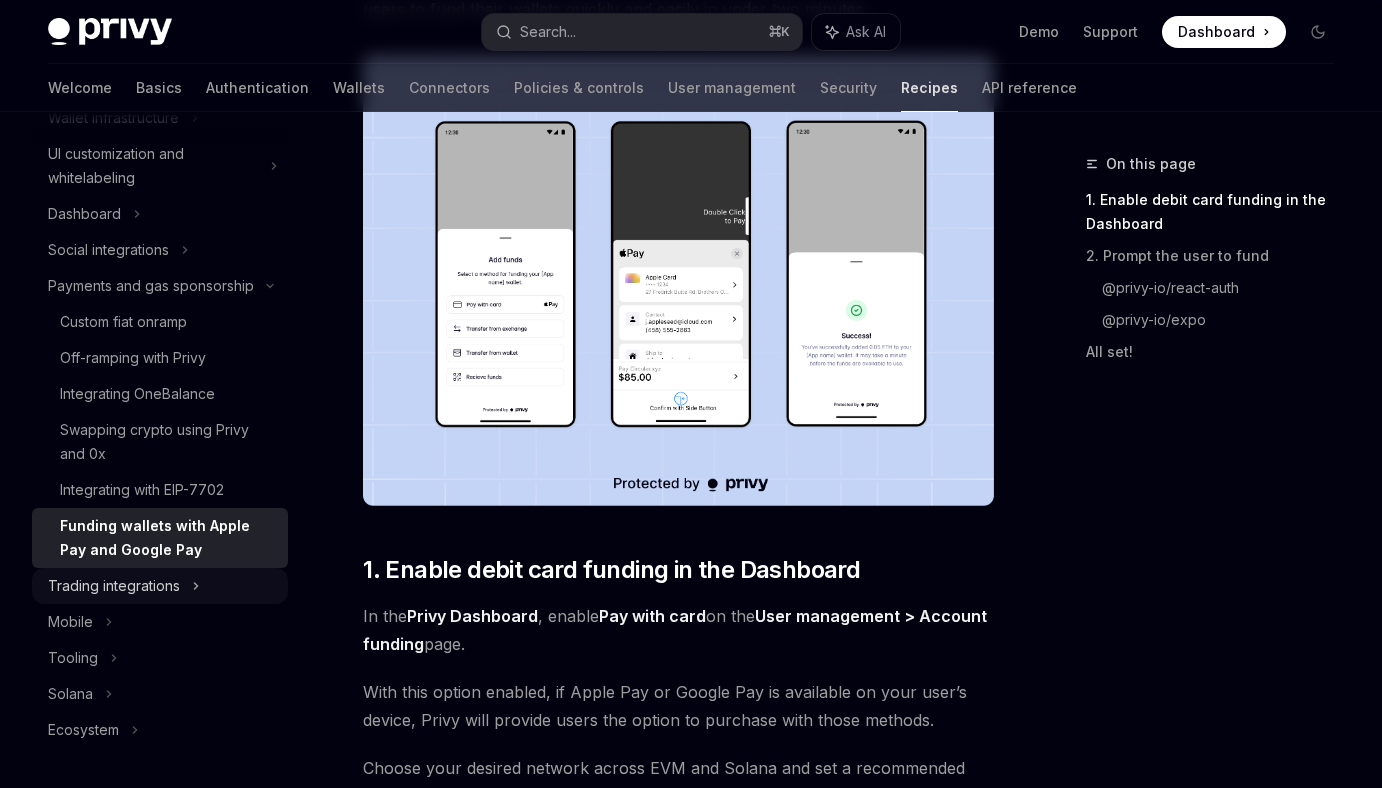 click on "Trading integrations" at bounding box center [114, 586] 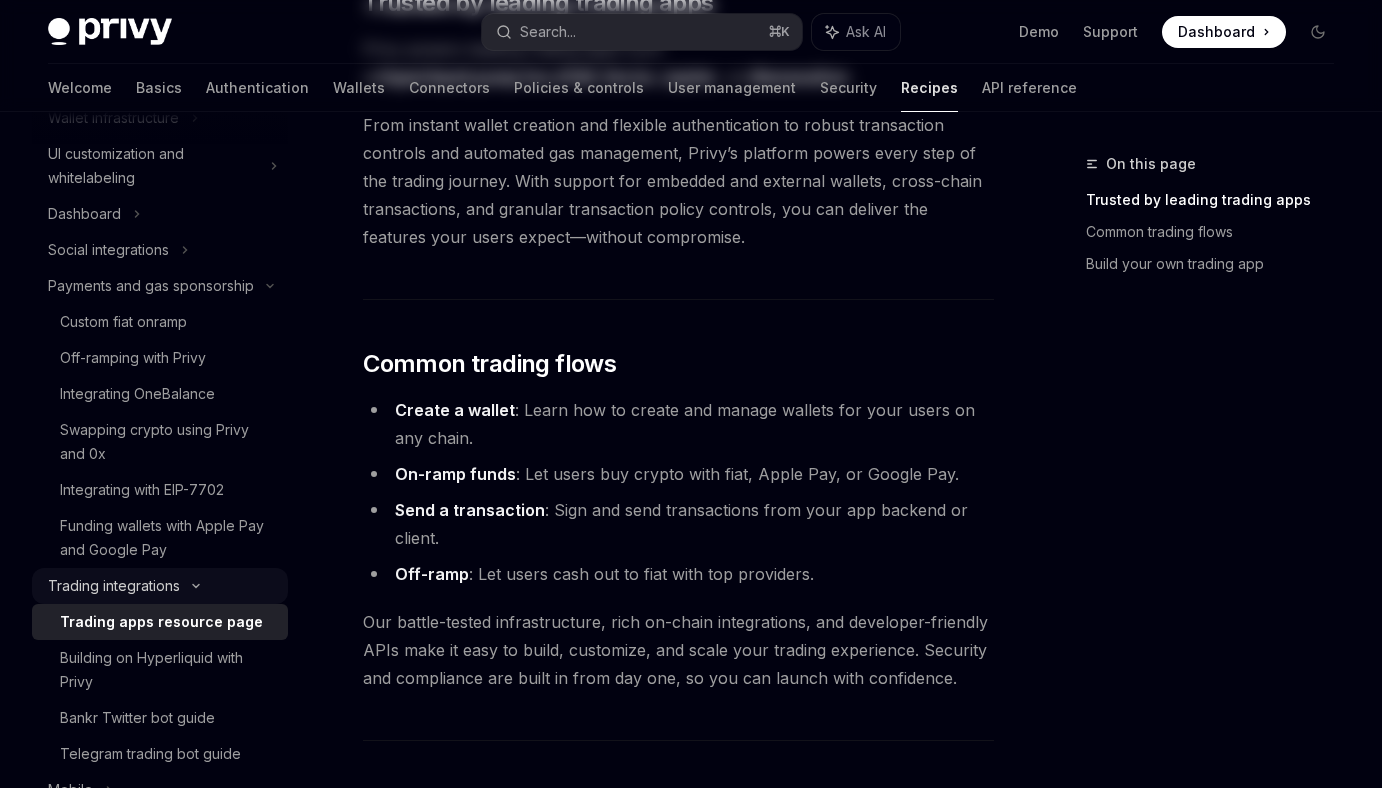 scroll, scrollTop: 0, scrollLeft: 0, axis: both 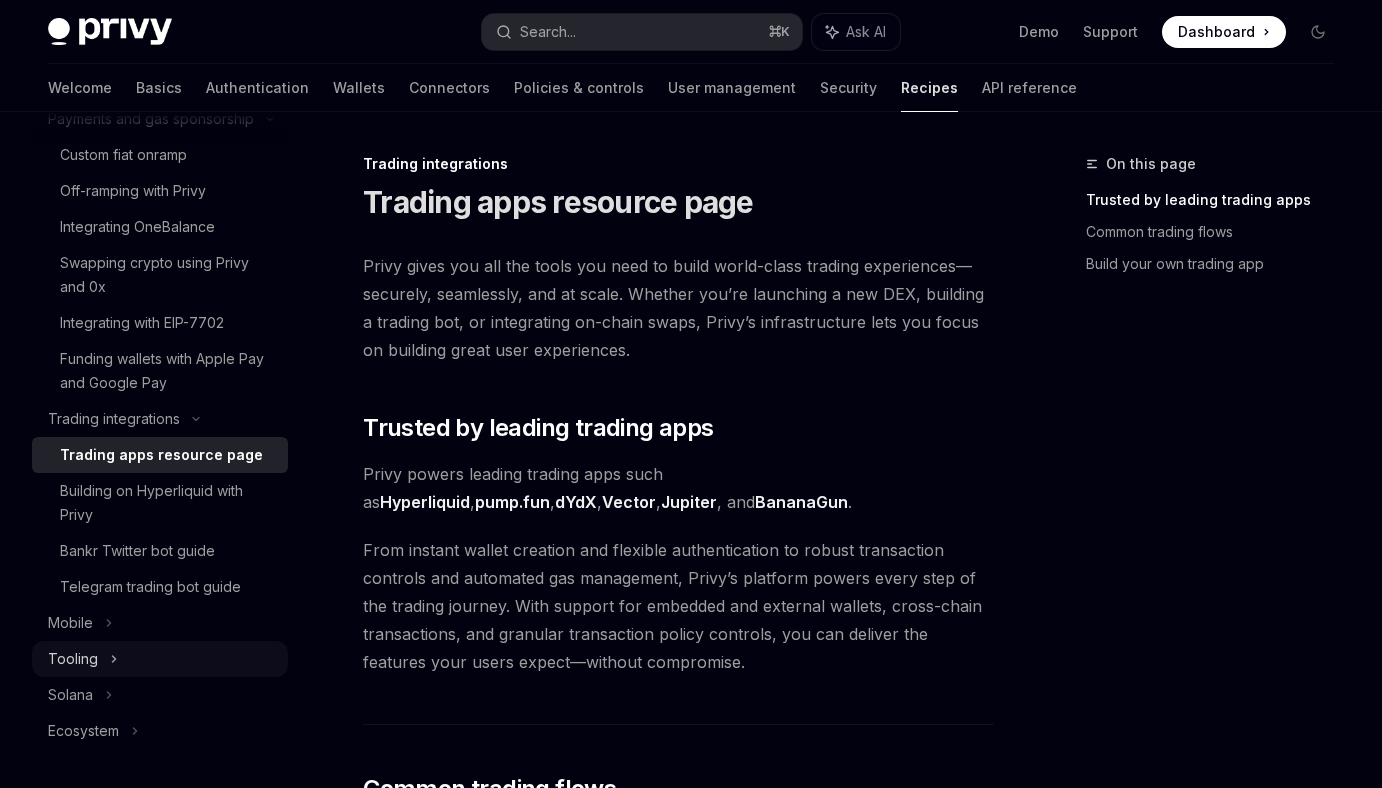 click on "Tooling" at bounding box center [160, 659] 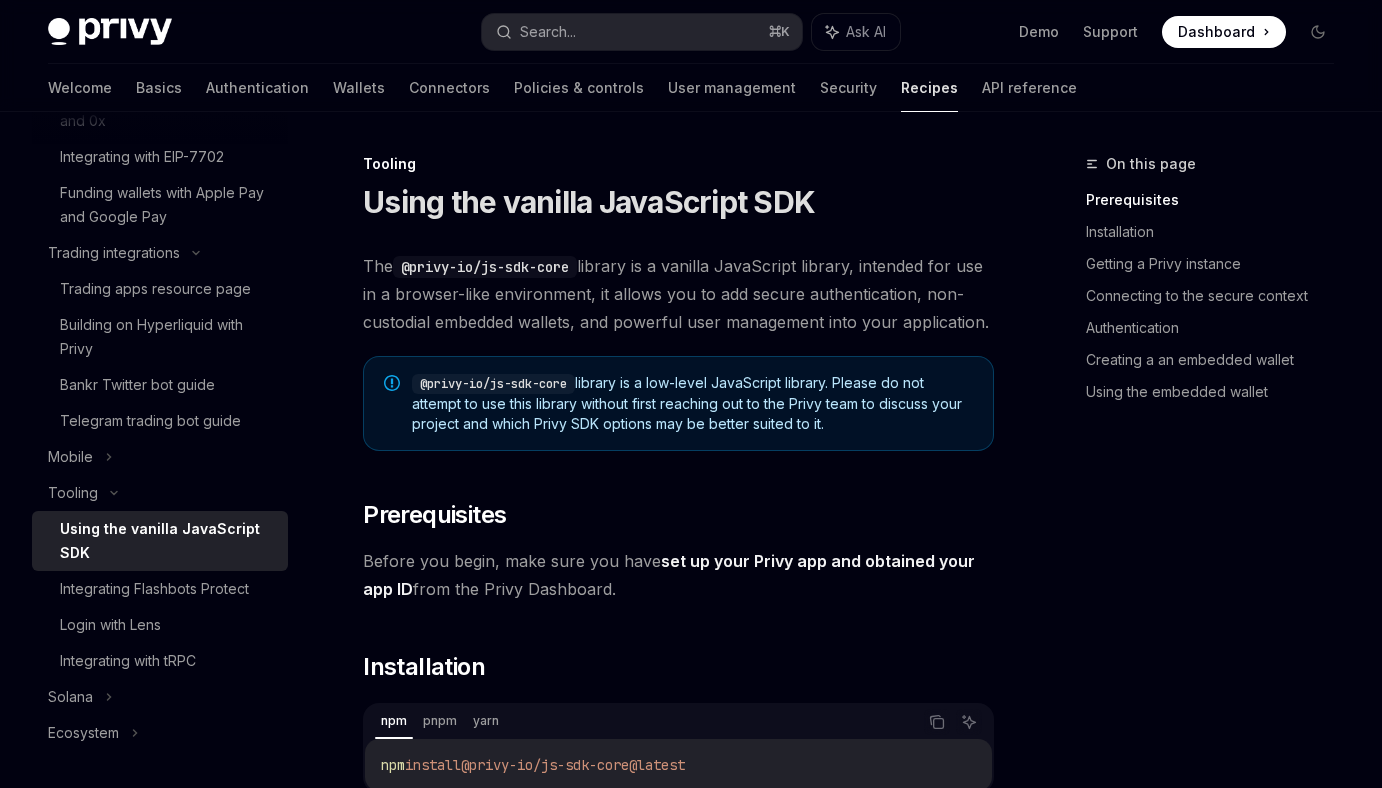 scroll, scrollTop: 518, scrollLeft: 0, axis: vertical 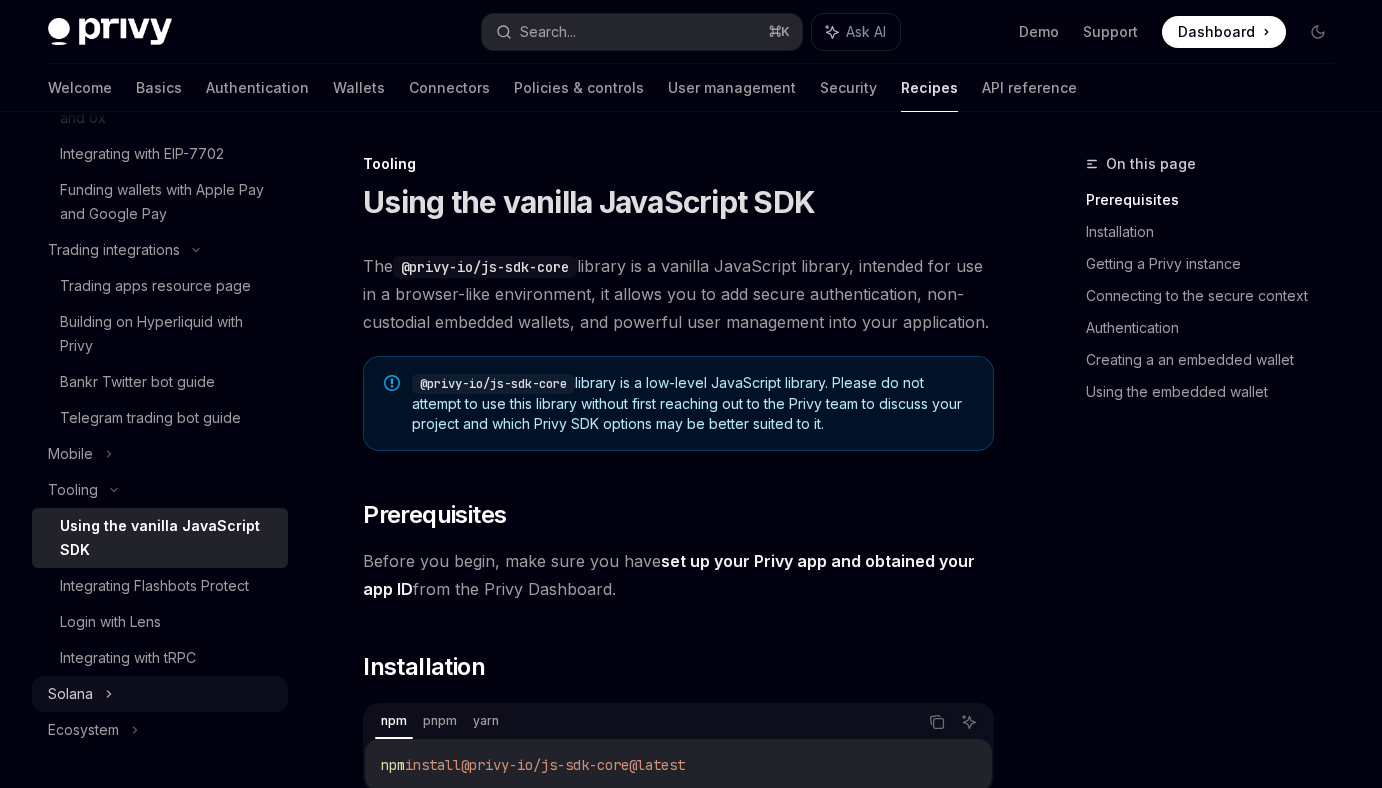 click on "Solana" at bounding box center [160, 694] 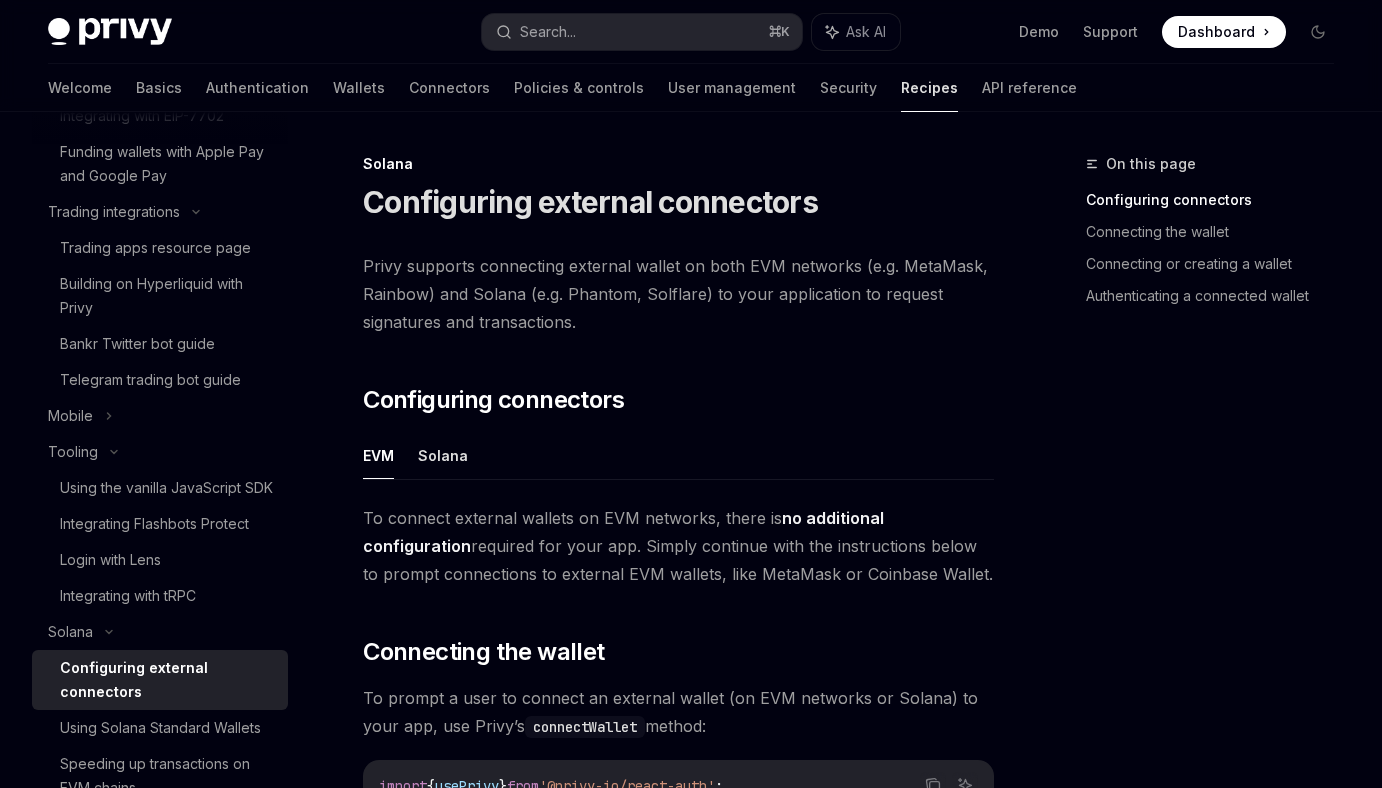 scroll, scrollTop: 650, scrollLeft: 0, axis: vertical 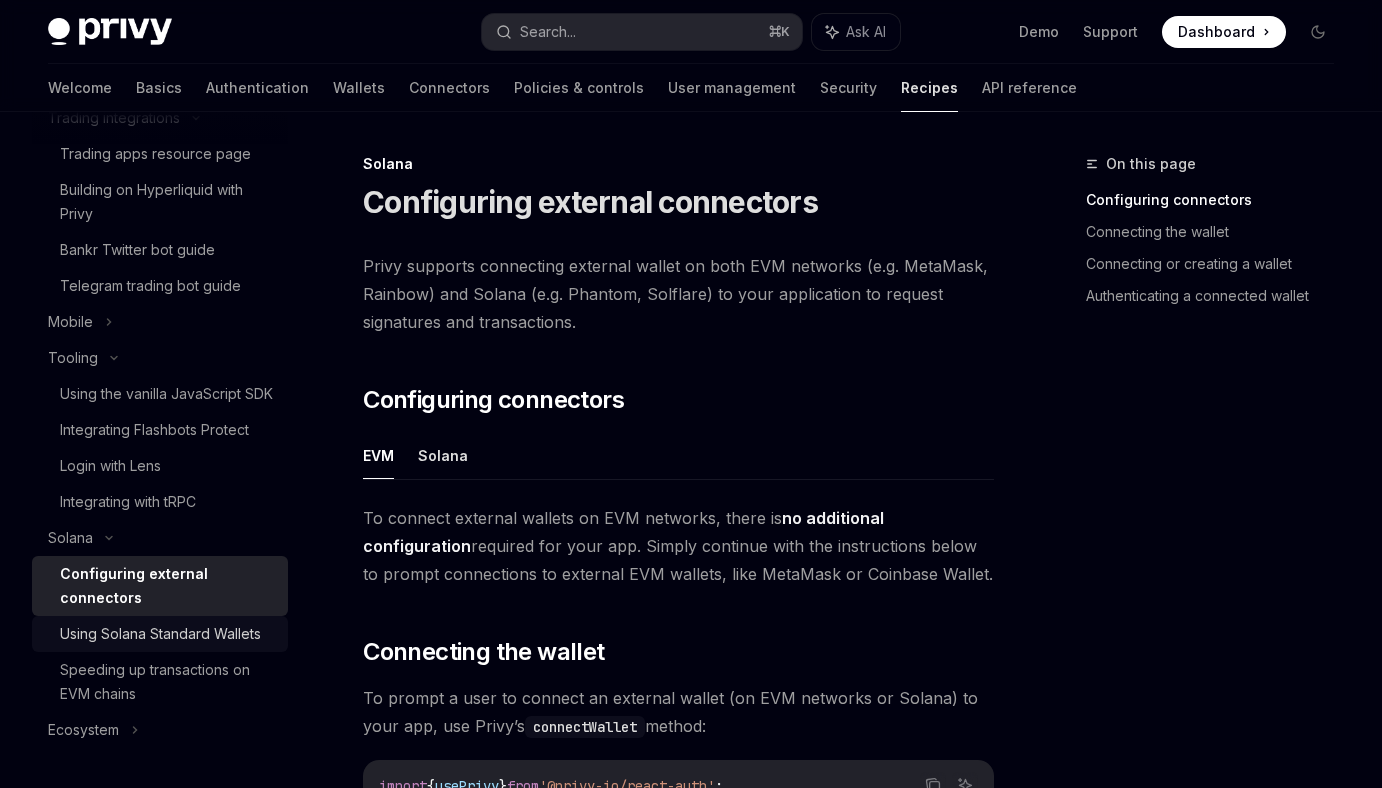 click on "Using Solana Standard Wallets" at bounding box center (160, 634) 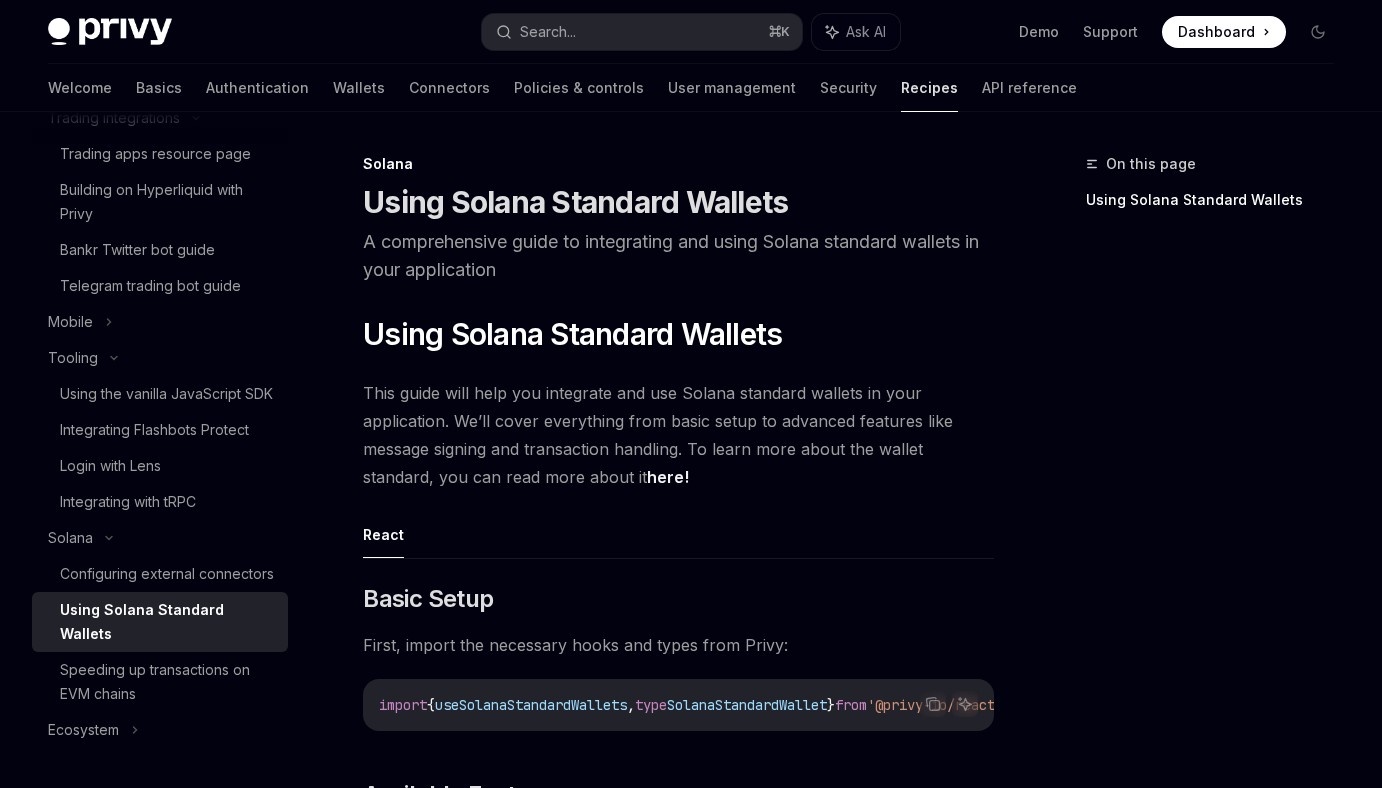 scroll, scrollTop: 626, scrollLeft: 0, axis: vertical 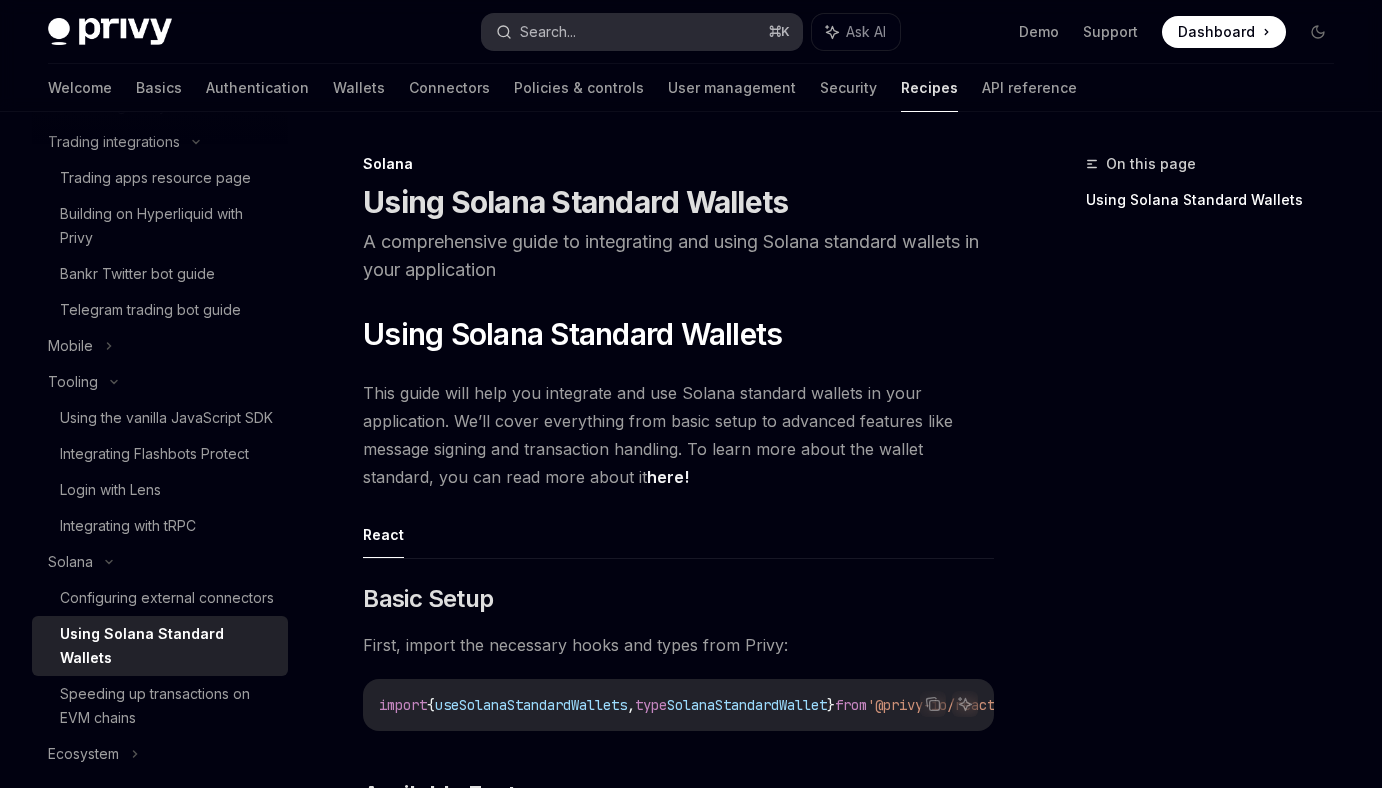 click on "Search... ⌘ K" at bounding box center [642, 32] 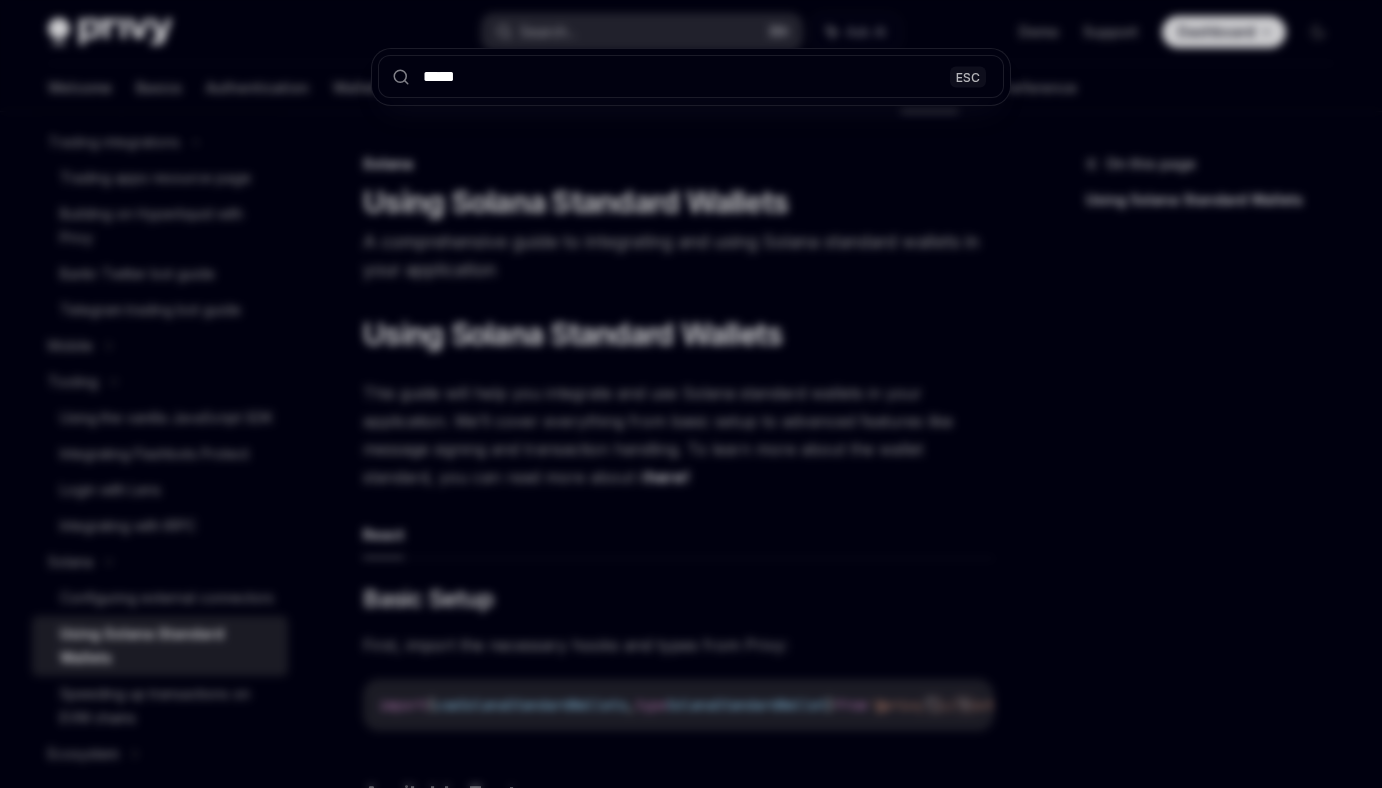 type on "******" 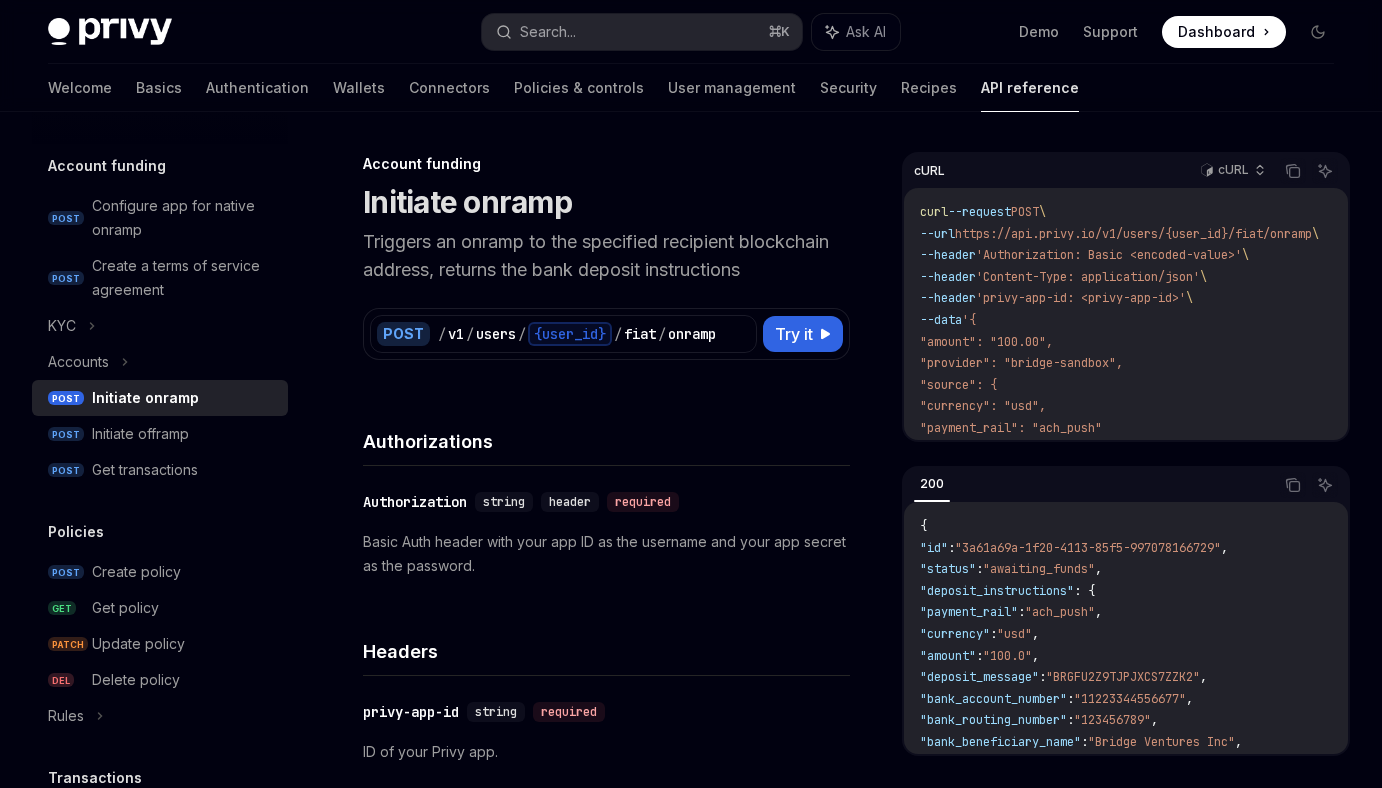 scroll, scrollTop: 14, scrollLeft: 0, axis: vertical 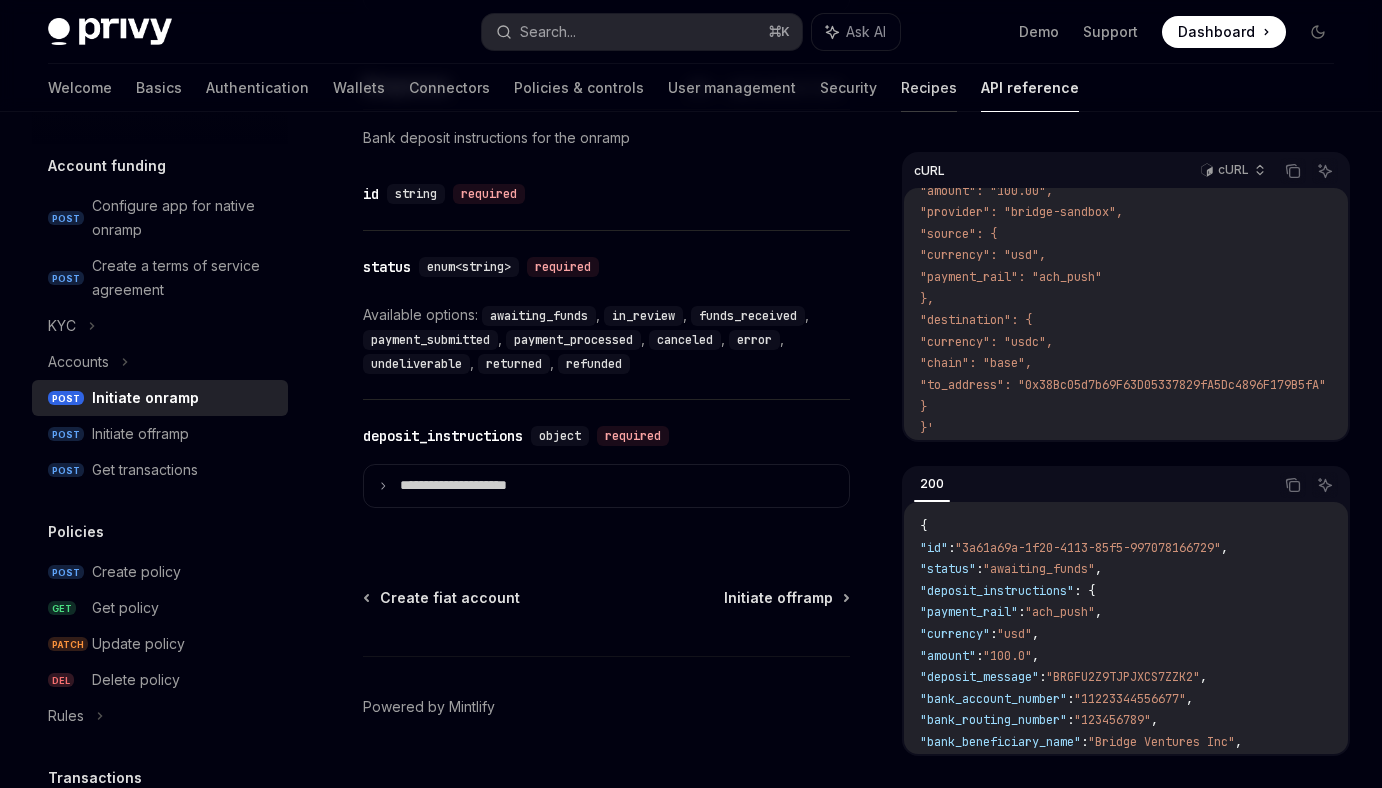 click on "Recipes" at bounding box center [929, 88] 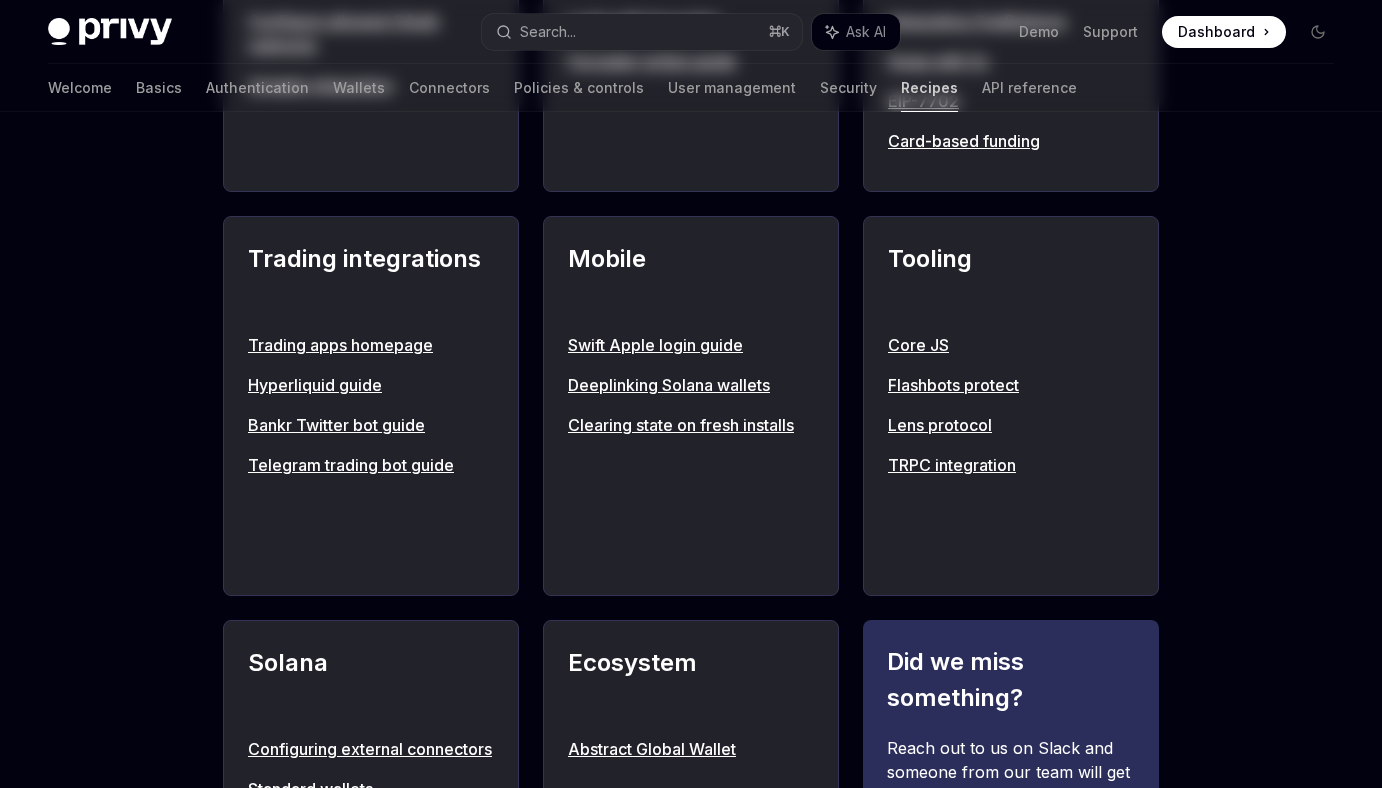 scroll, scrollTop: 0, scrollLeft: 0, axis: both 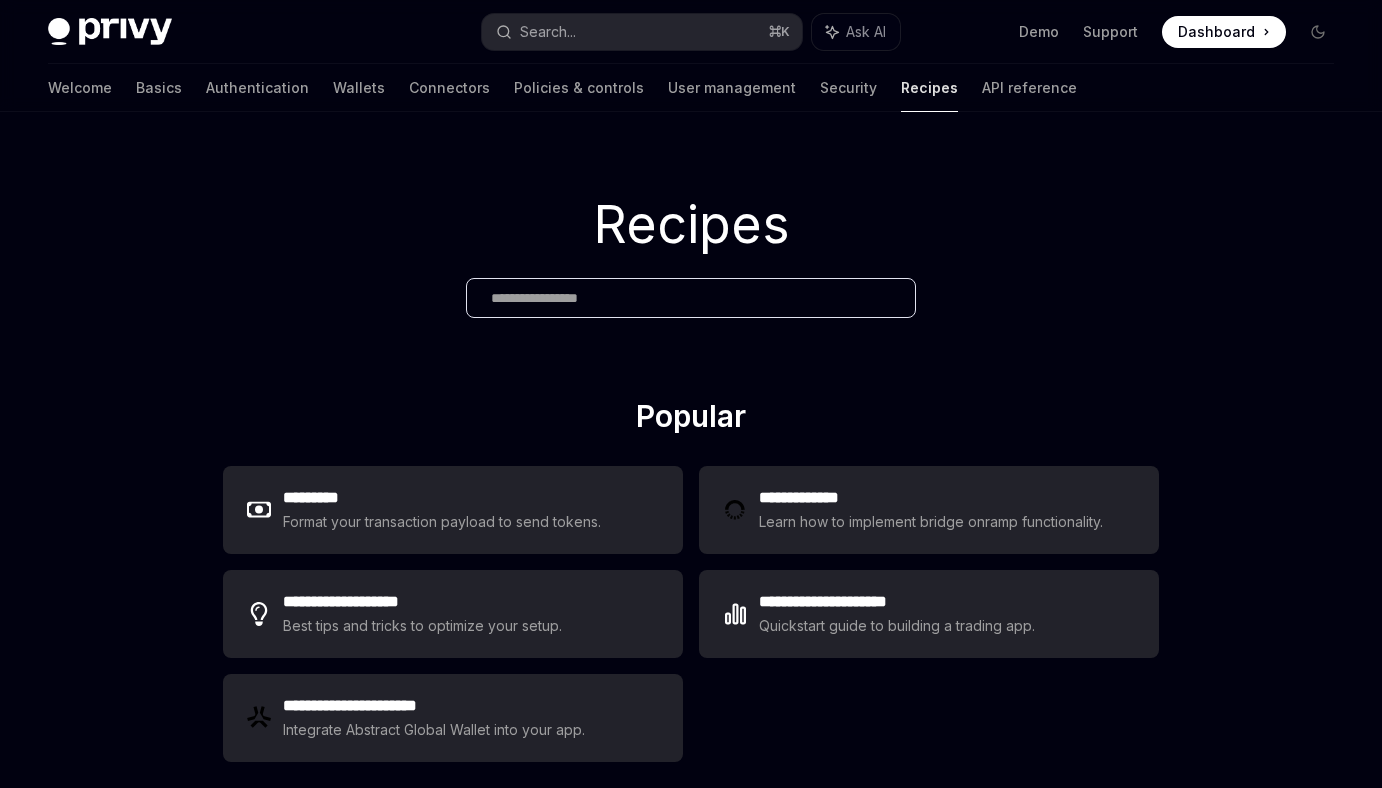 click at bounding box center [691, 298] 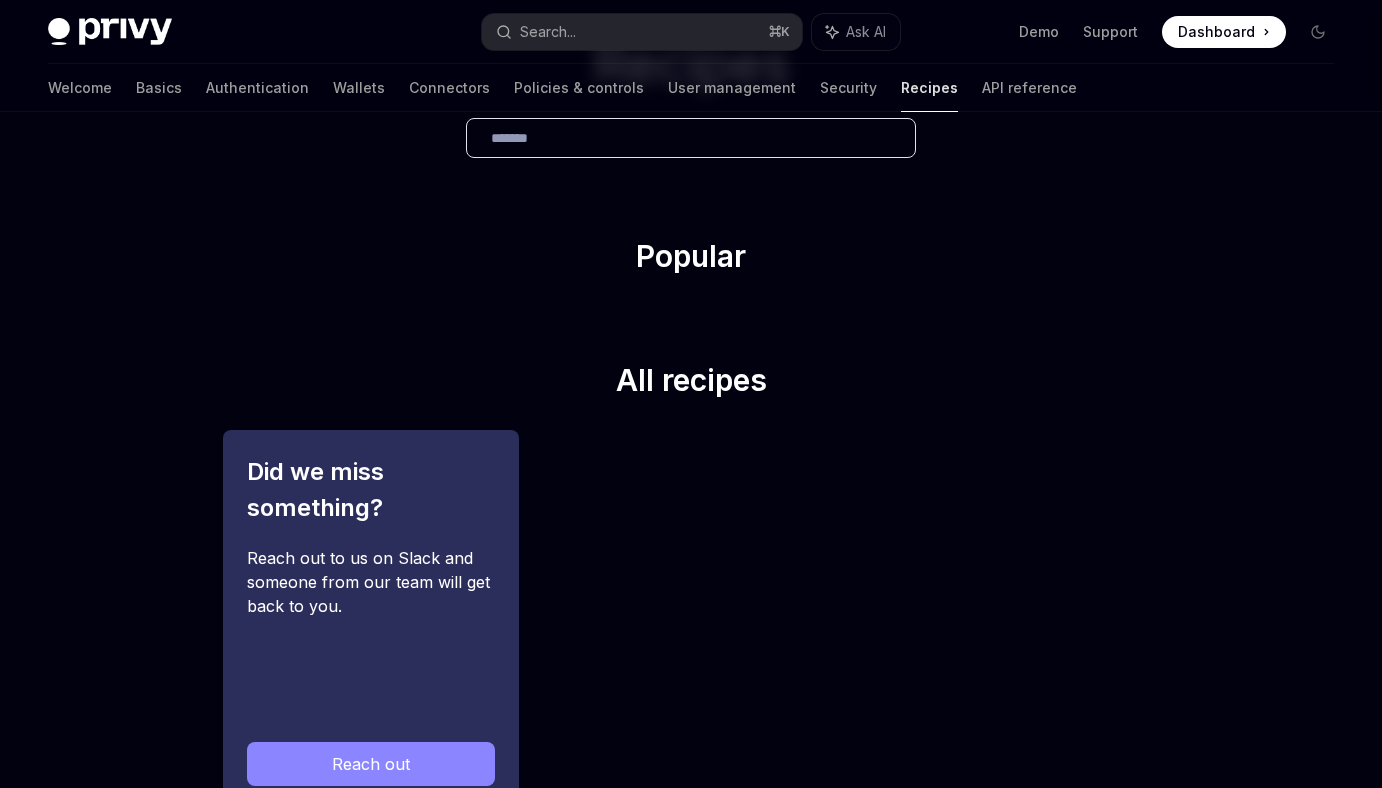 scroll, scrollTop: 0, scrollLeft: 0, axis: both 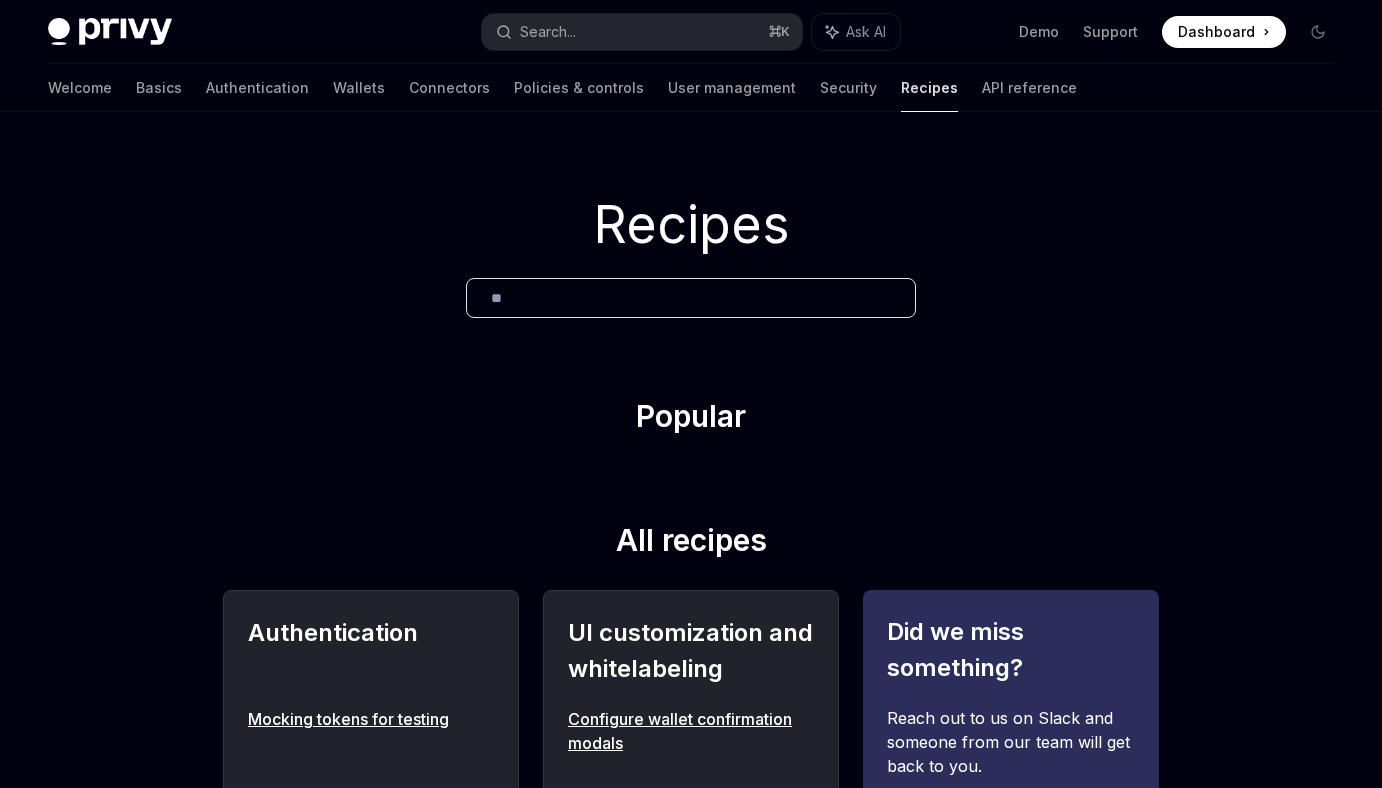 type on "*" 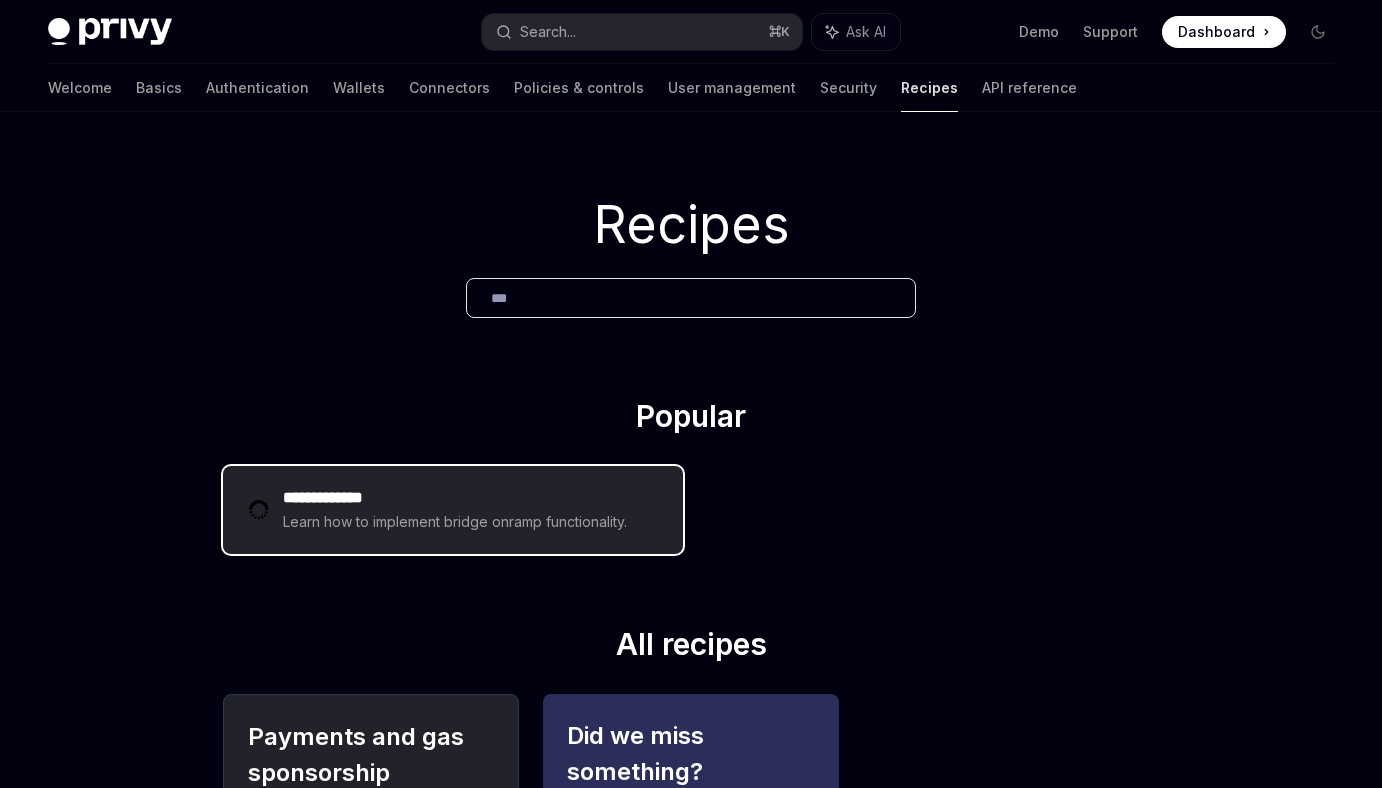 type on "***" 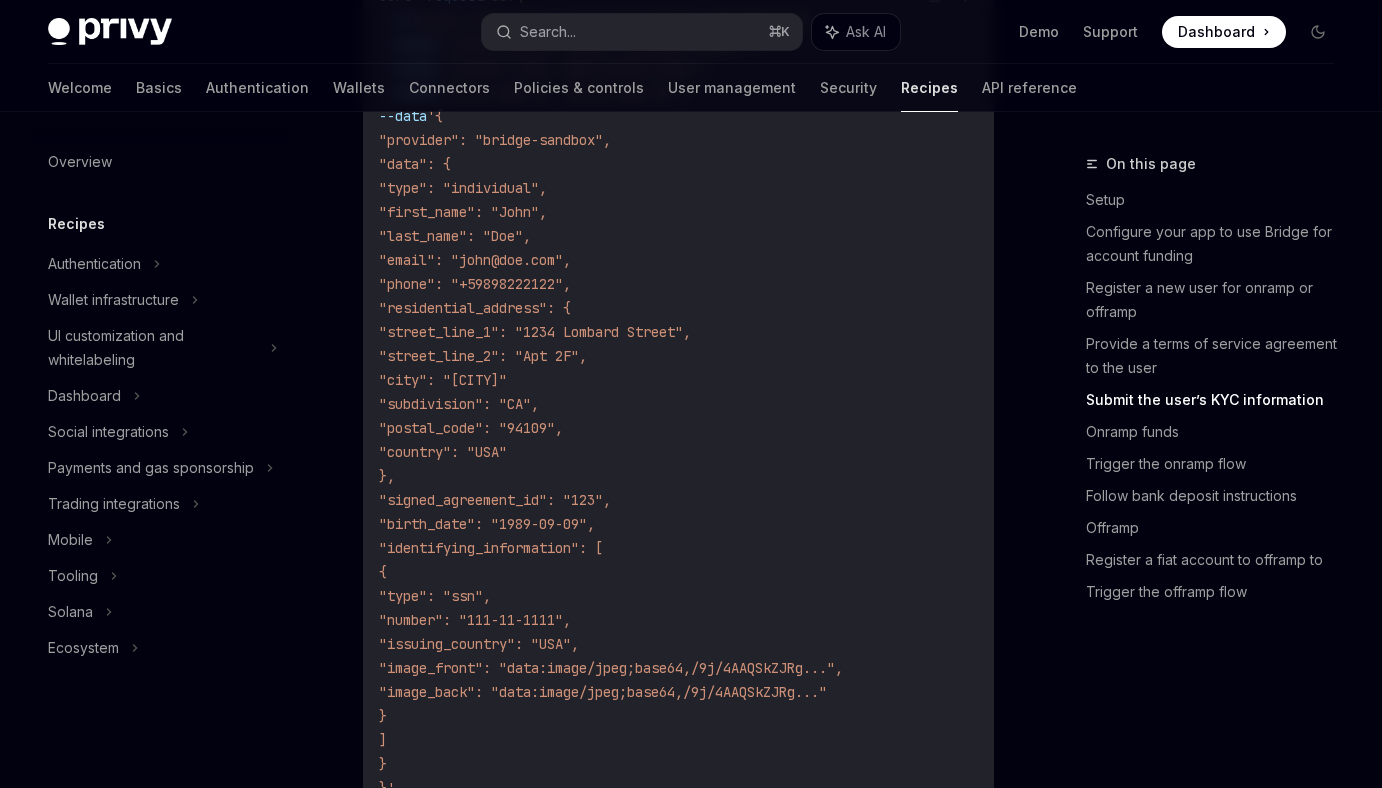 scroll, scrollTop: 2819, scrollLeft: 0, axis: vertical 